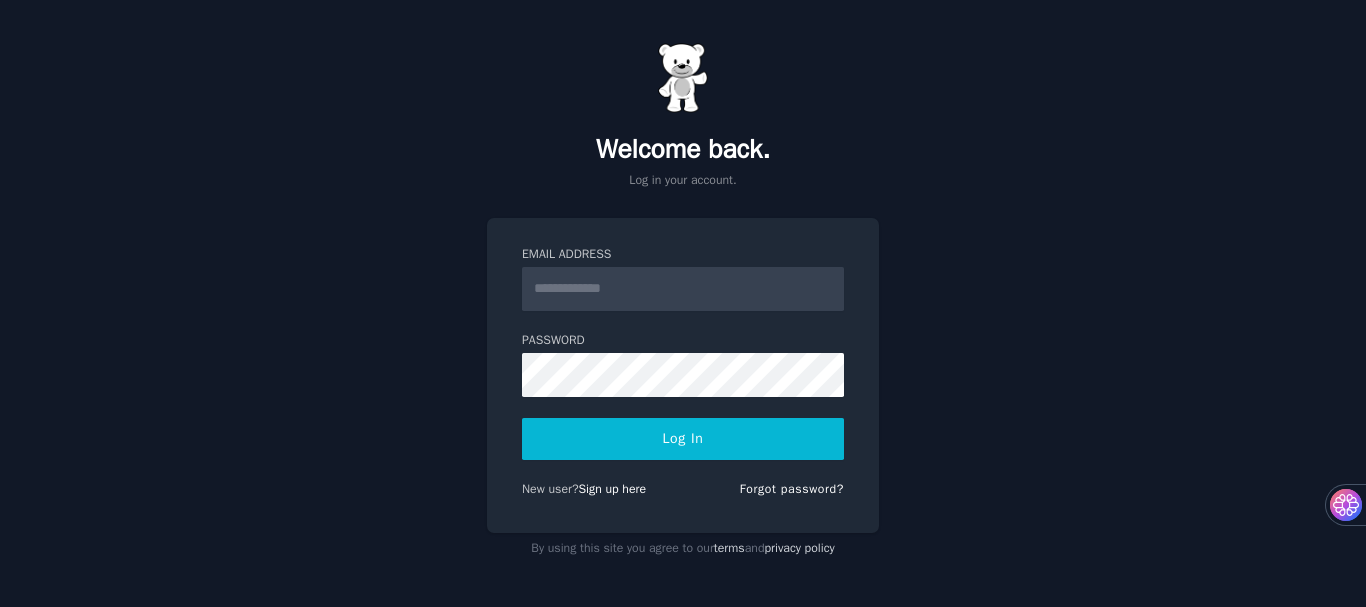 scroll, scrollTop: 0, scrollLeft: 0, axis: both 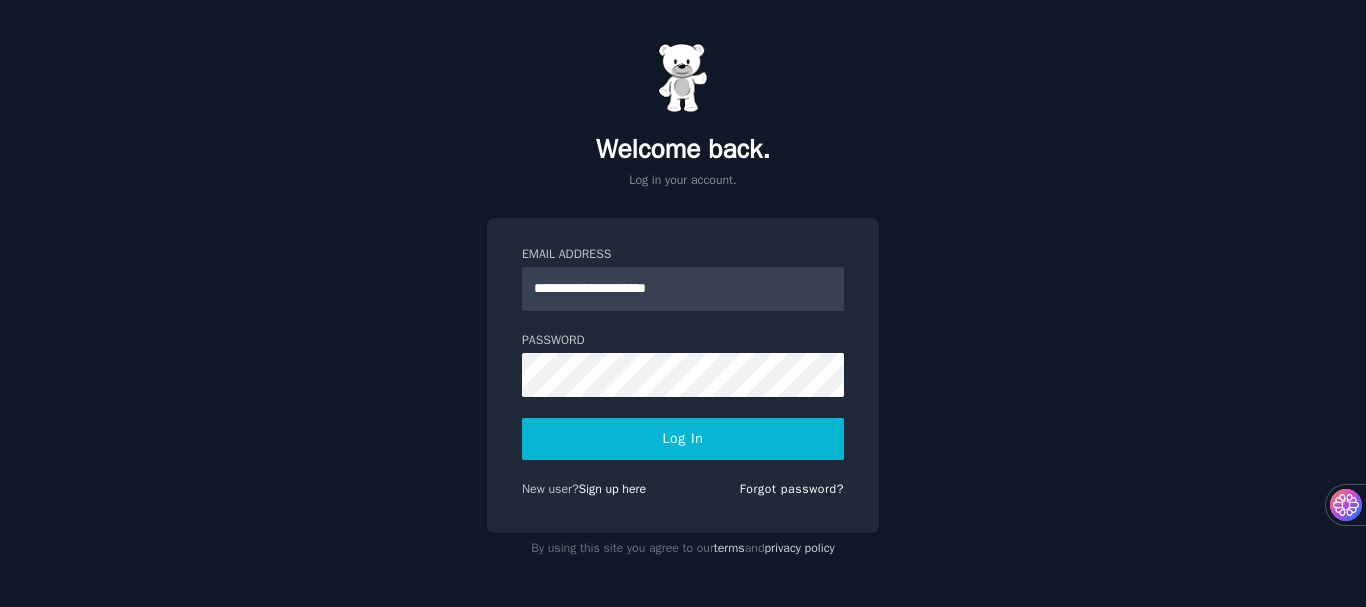 type on "**********" 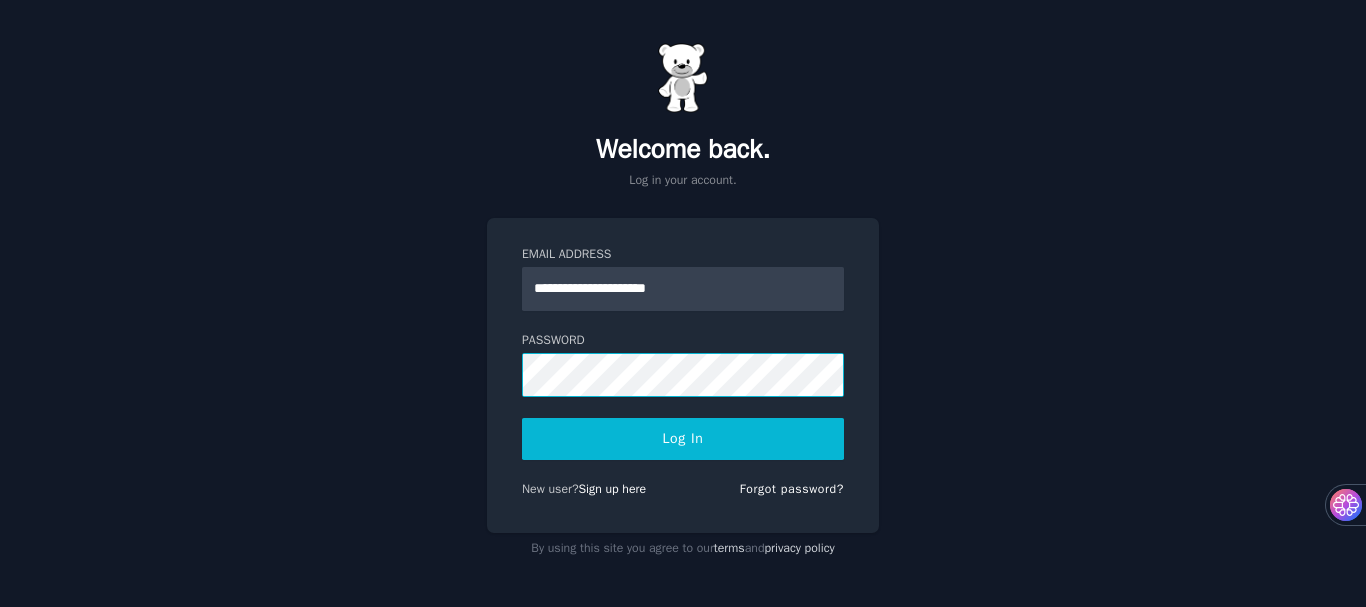 click on "Log In" at bounding box center [683, 439] 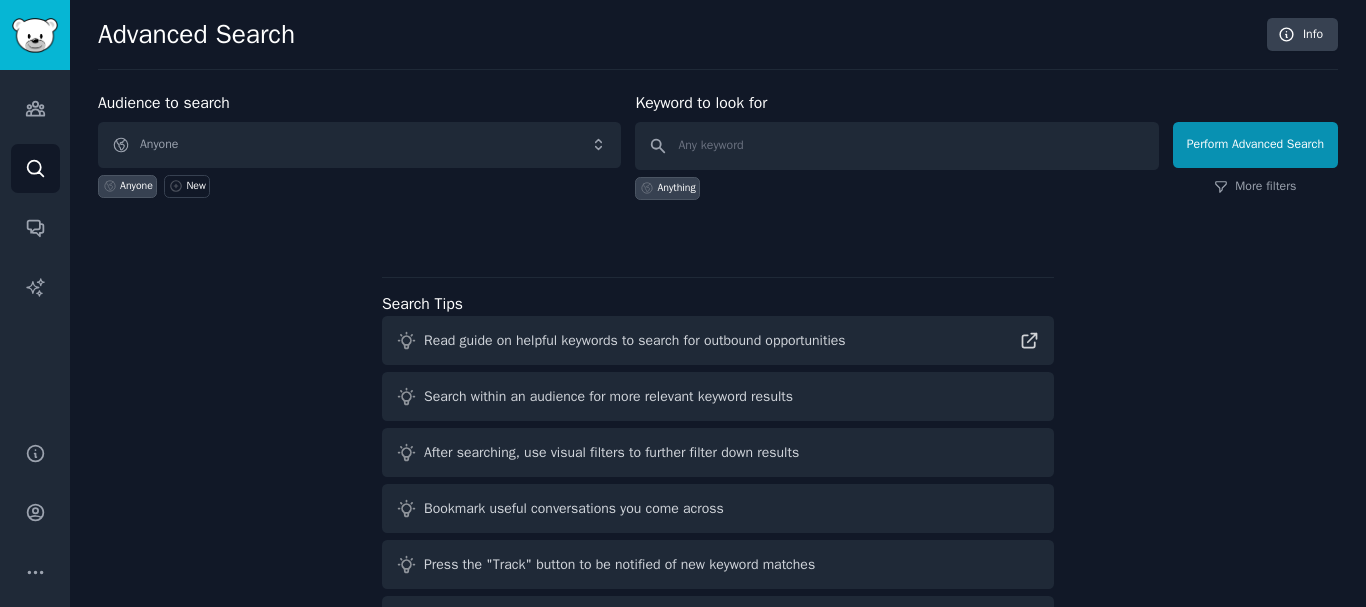 scroll, scrollTop: 0, scrollLeft: 0, axis: both 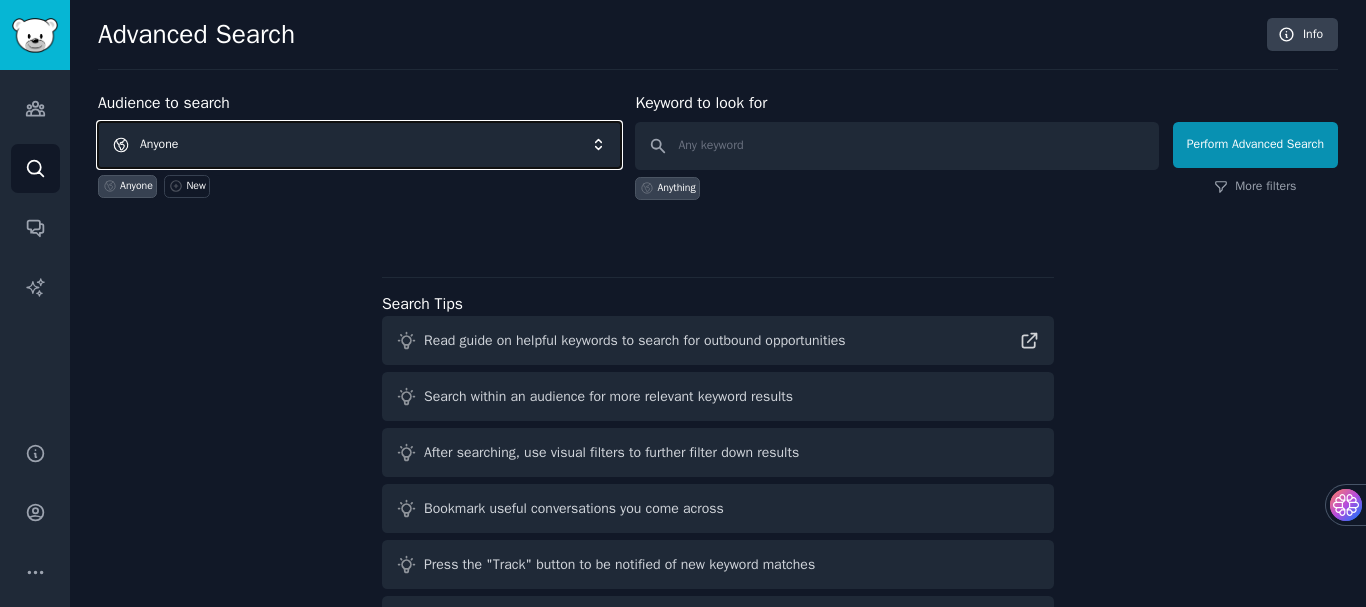 click on "Anyone" at bounding box center [359, 145] 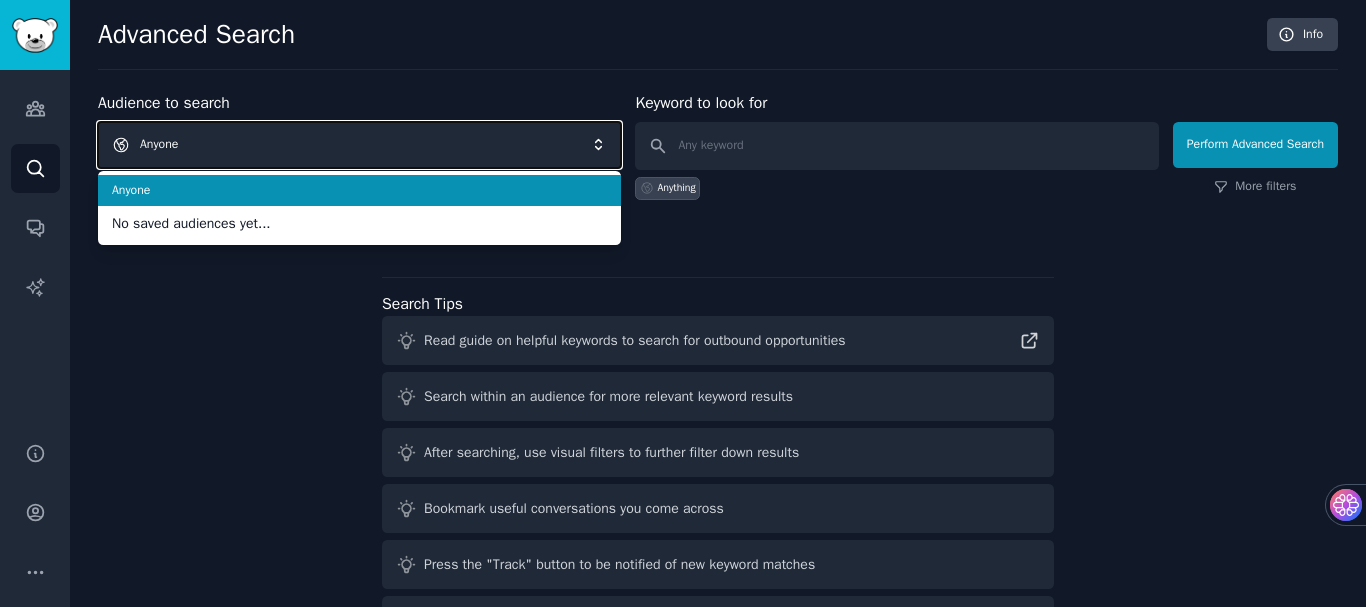 click on "Anyone" at bounding box center [359, 145] 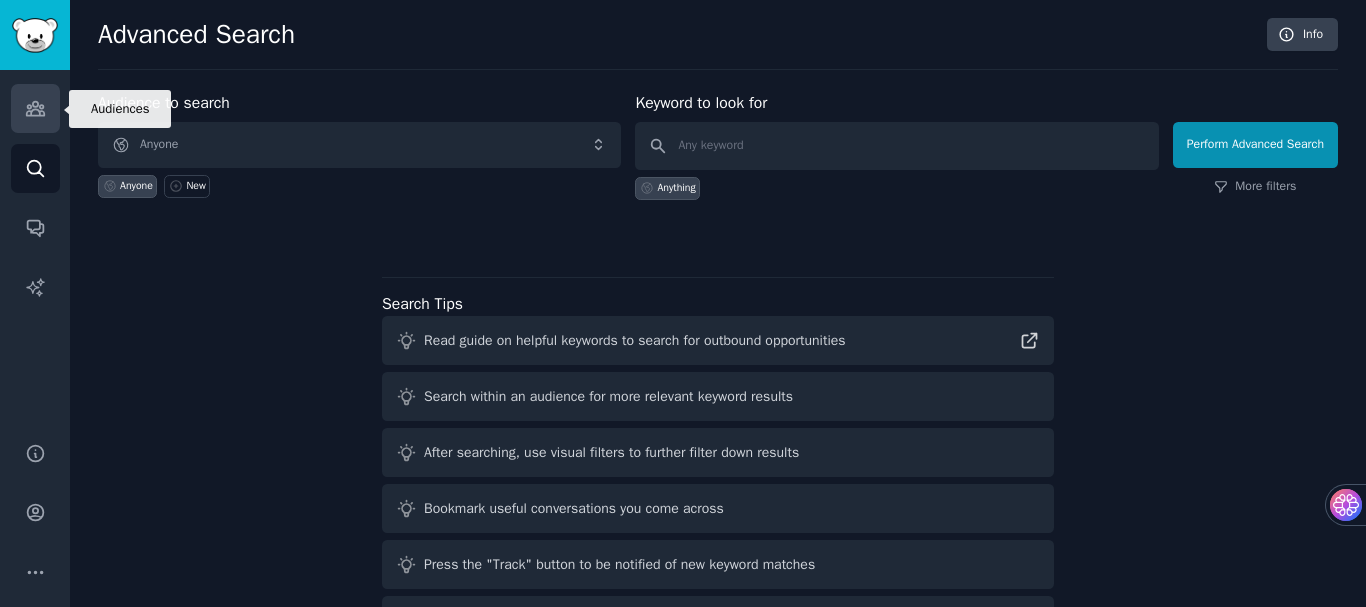 click 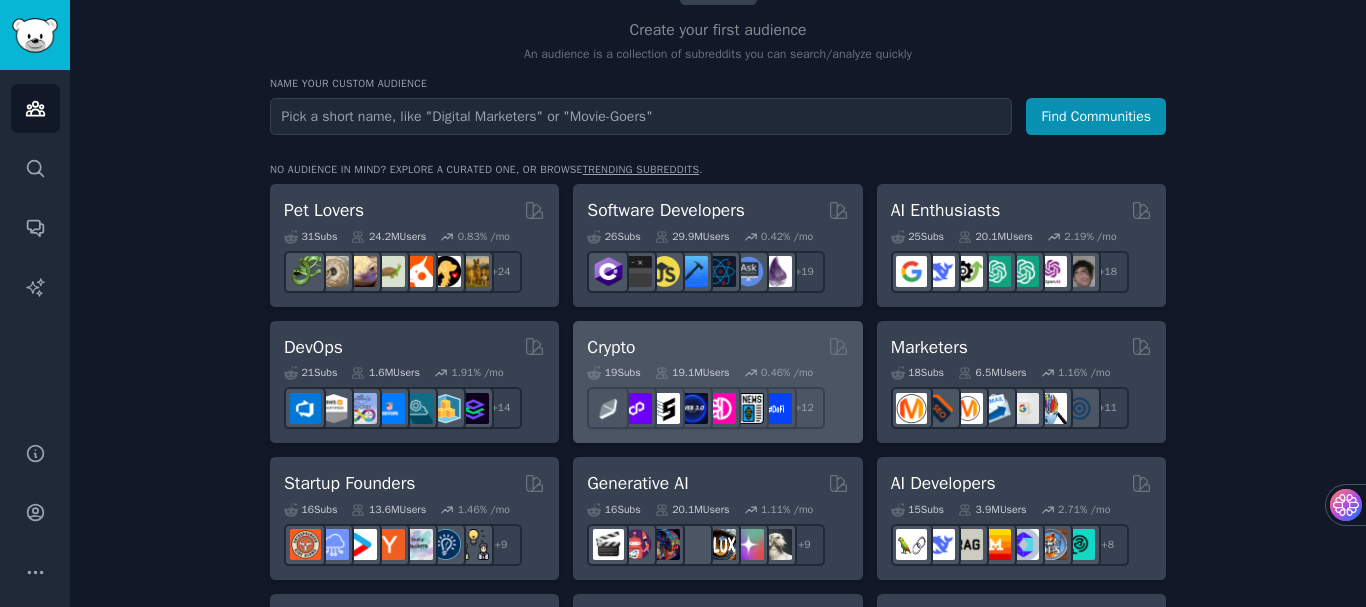 scroll, scrollTop: 200, scrollLeft: 0, axis: vertical 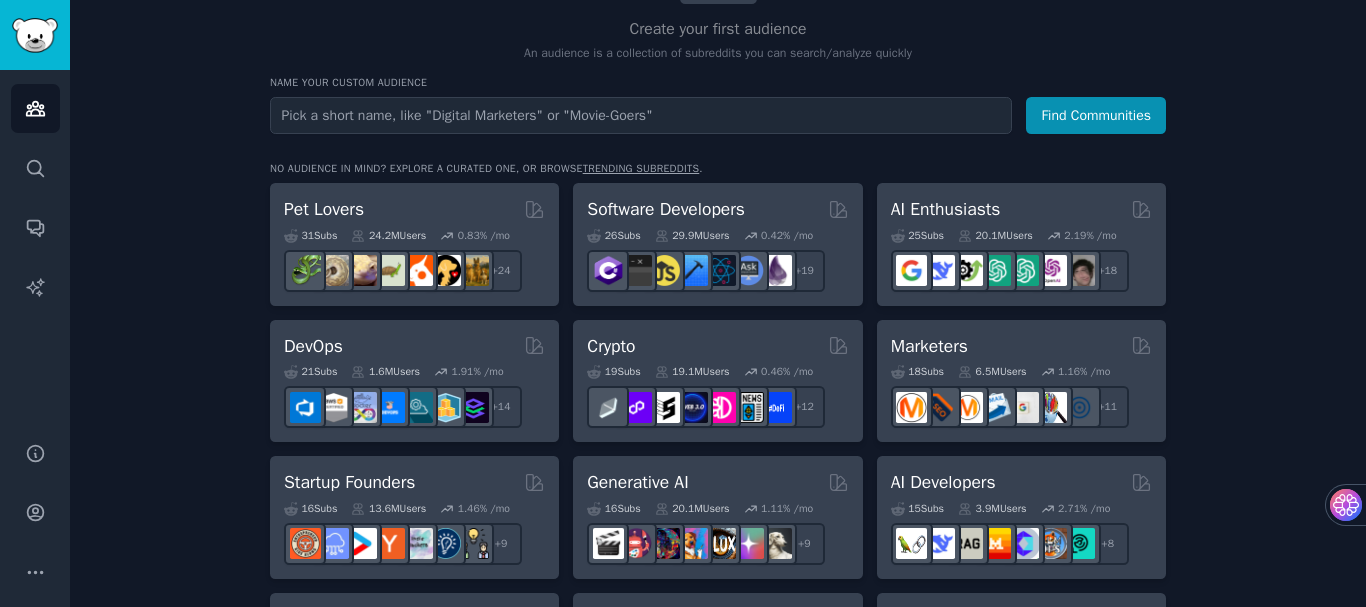 click at bounding box center [641, 115] 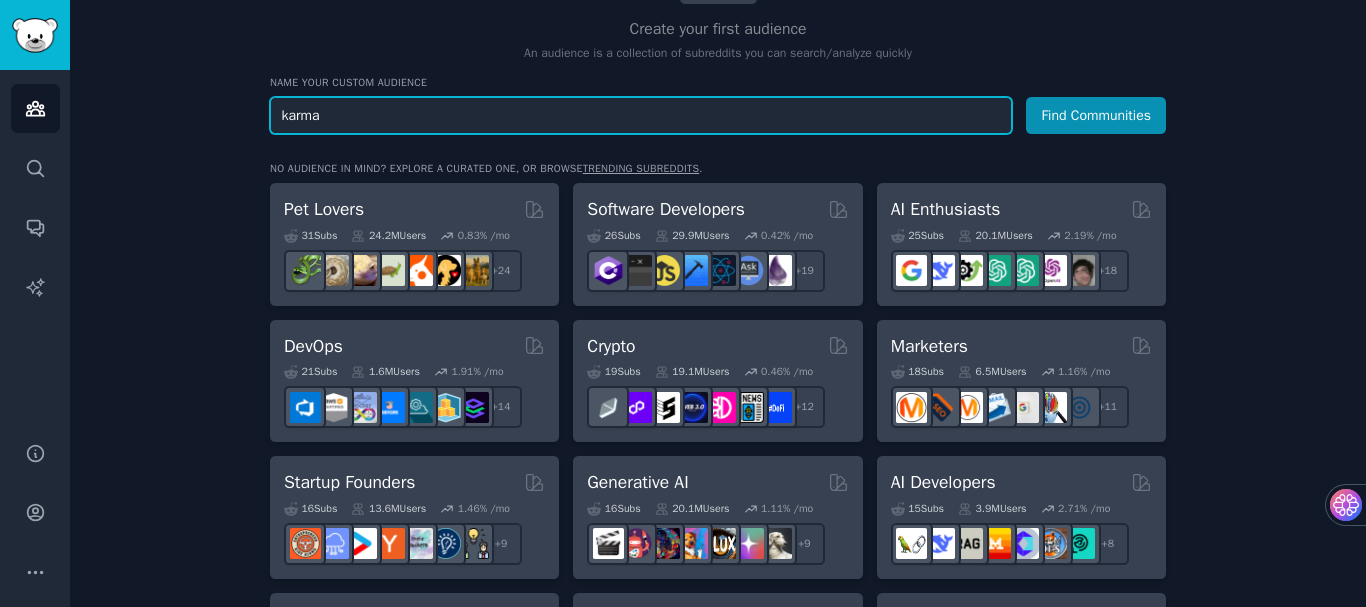 drag, startPoint x: 394, startPoint y: 115, endPoint x: 149, endPoint y: 115, distance: 245 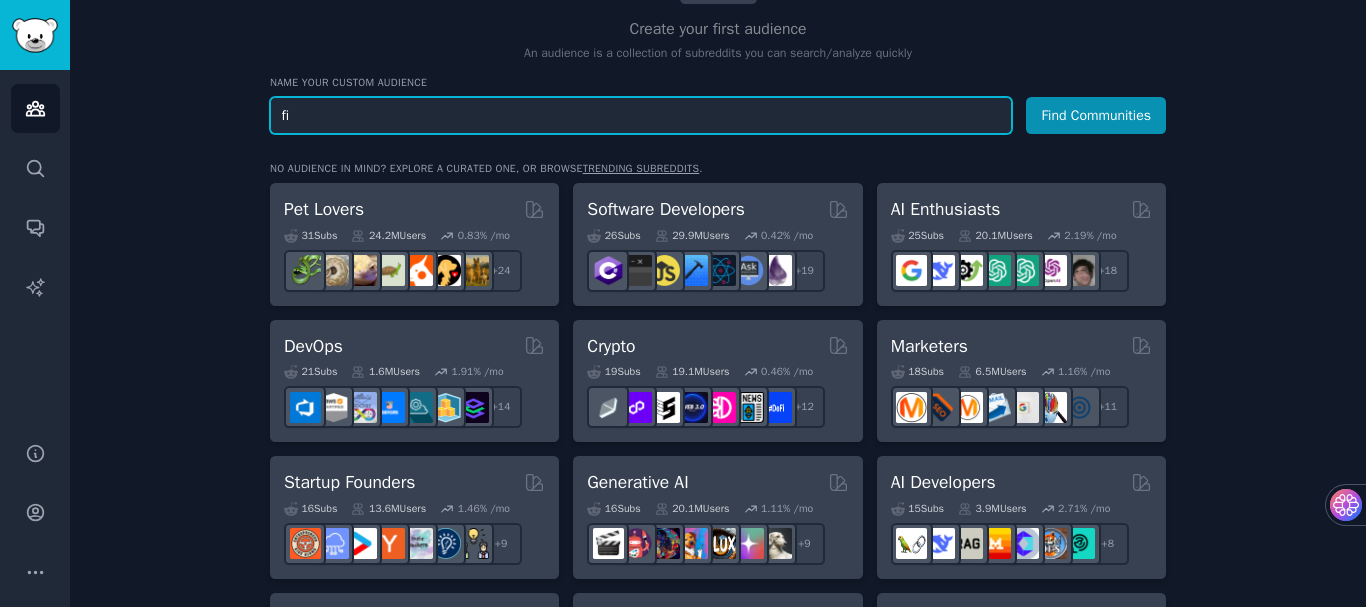 type on "f" 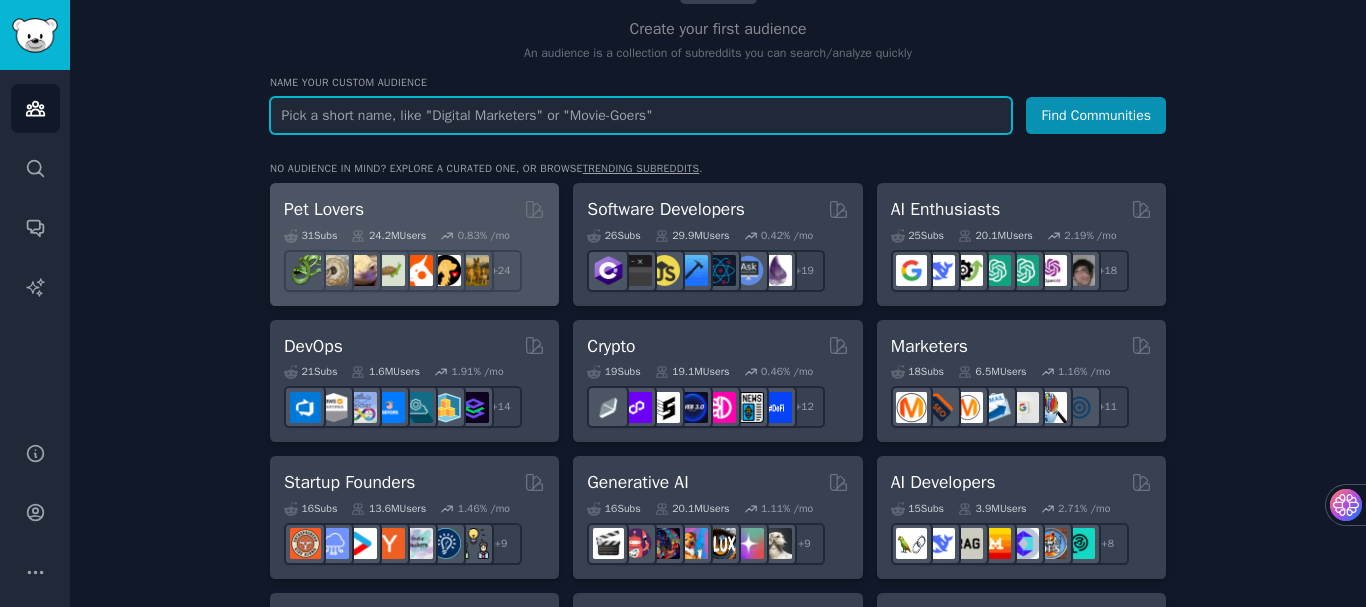 type 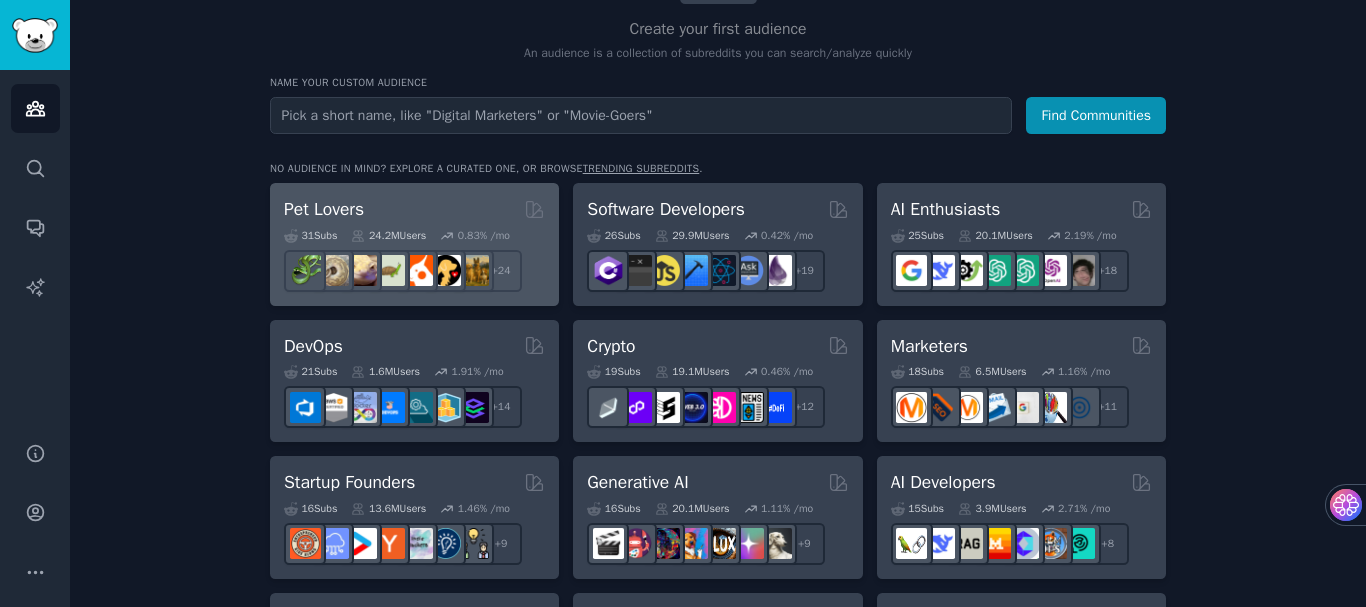 click on "Pet Lovers" at bounding box center (414, 209) 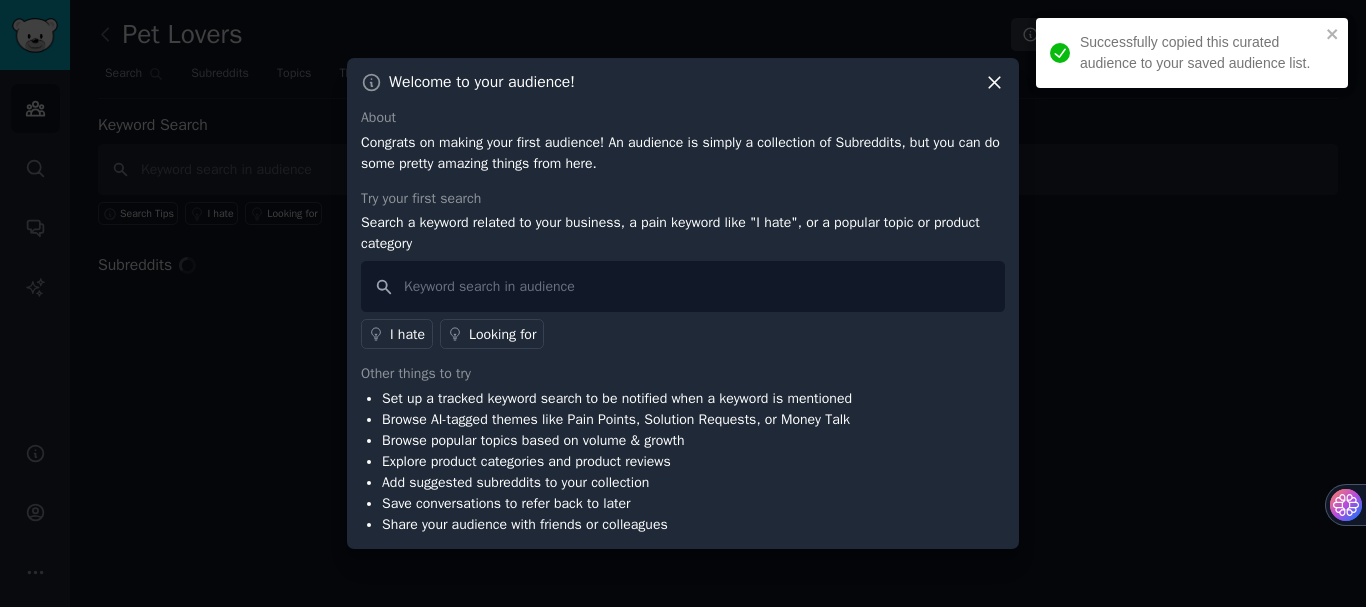 click on "Successfully copied this curated audience to your saved audience list." at bounding box center [1192, 53] 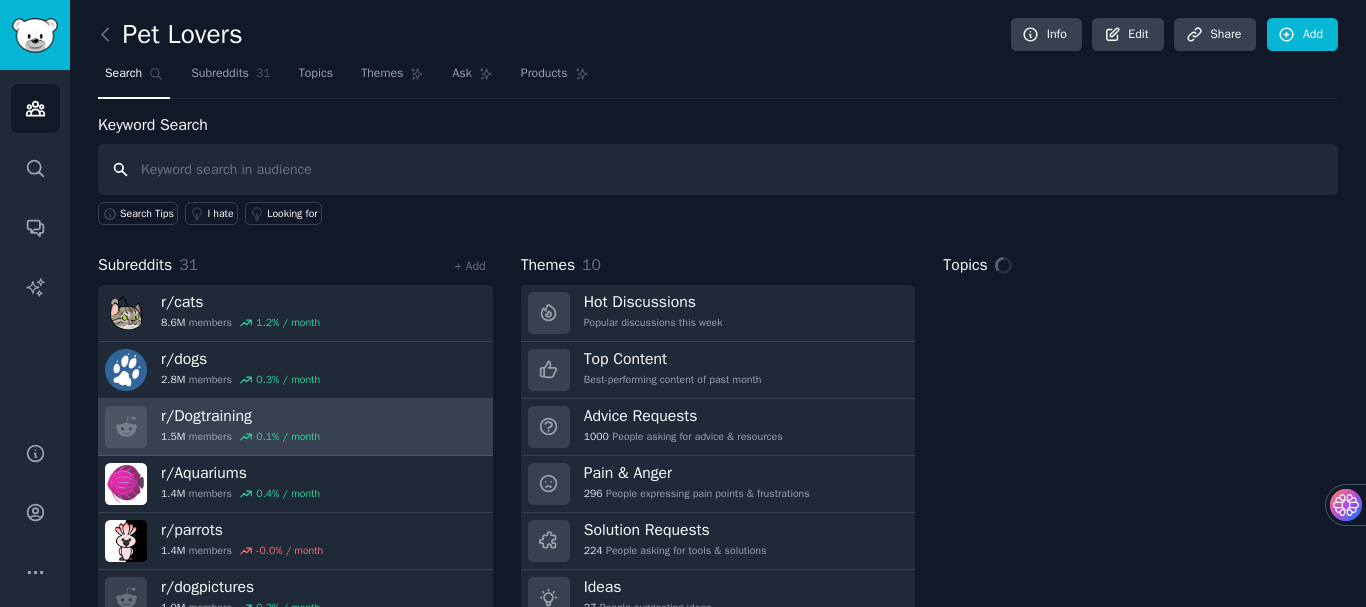 scroll, scrollTop: 83, scrollLeft: 0, axis: vertical 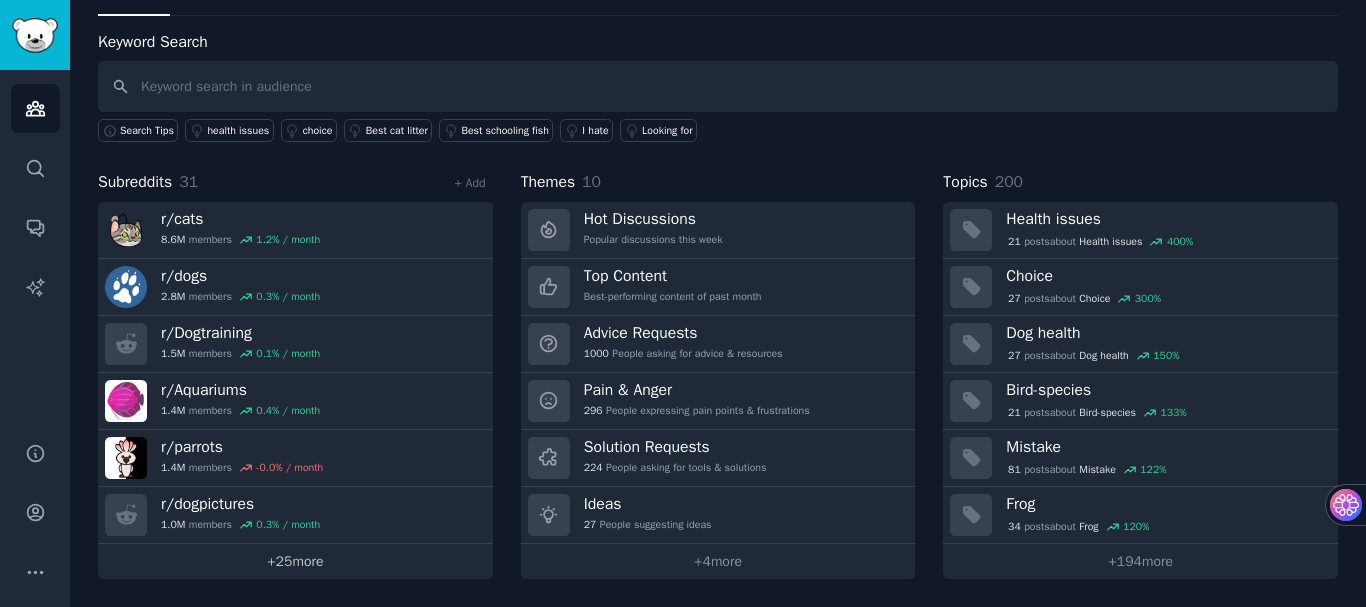 click on "+  25  more" at bounding box center (295, 561) 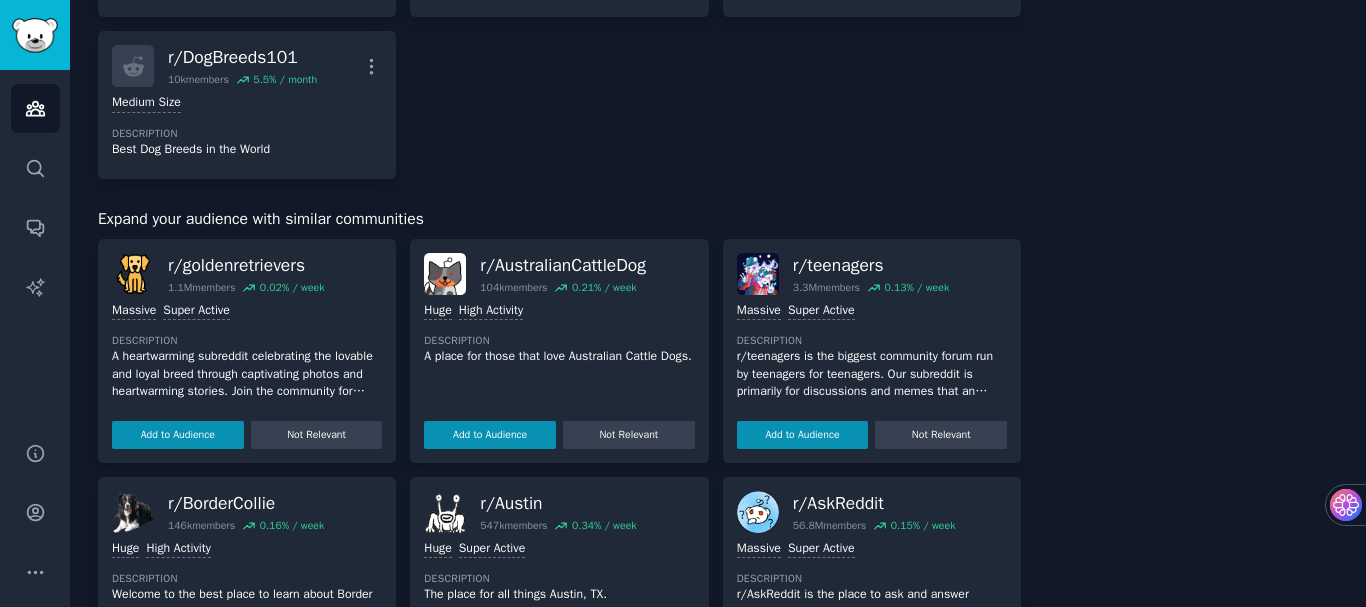scroll, scrollTop: 1783, scrollLeft: 0, axis: vertical 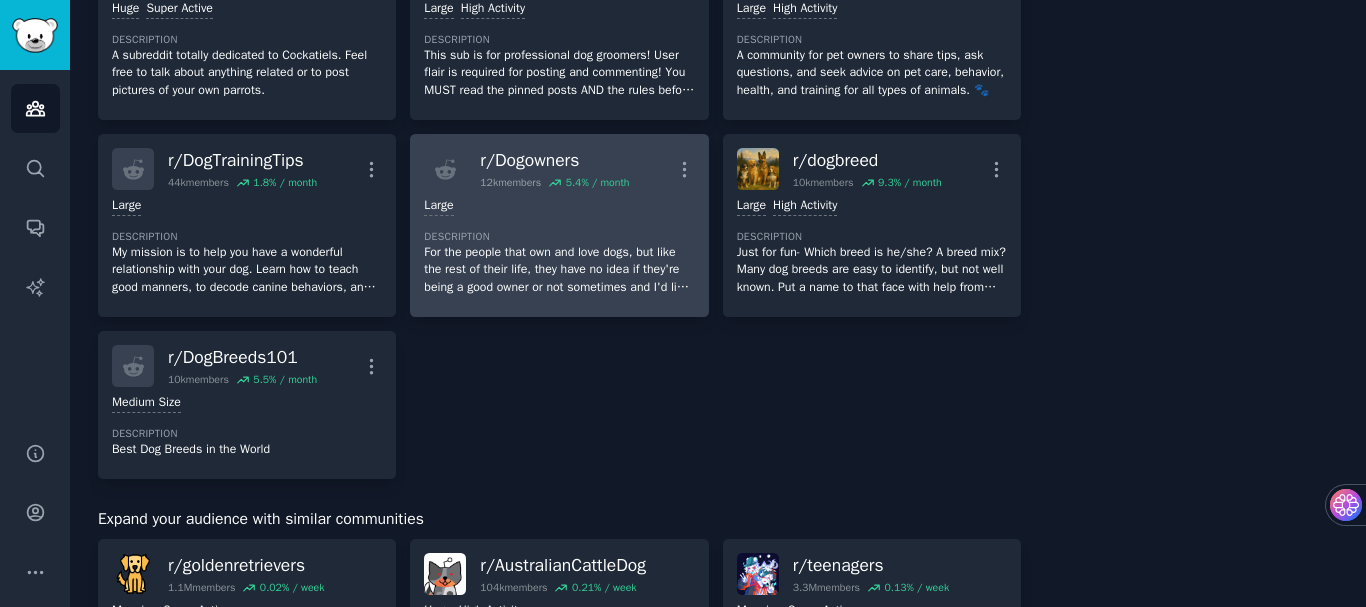 click on "Description" at bounding box center (559, 237) 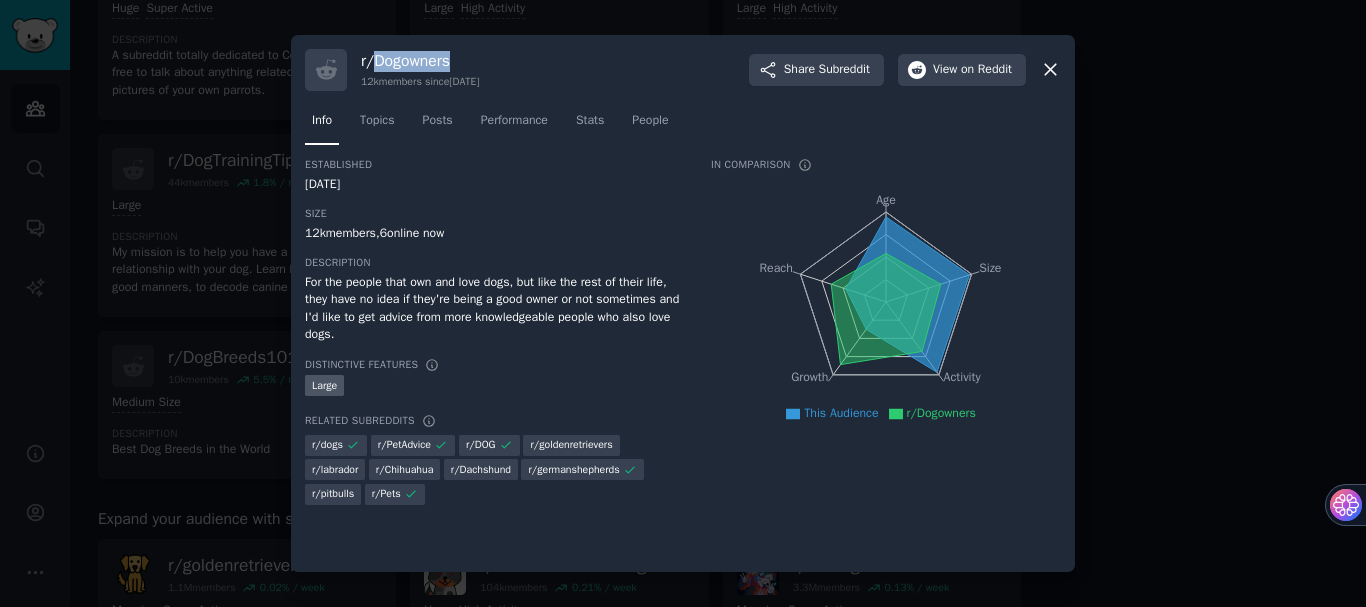 drag, startPoint x: 374, startPoint y: 61, endPoint x: 457, endPoint y: 60, distance: 83.00603 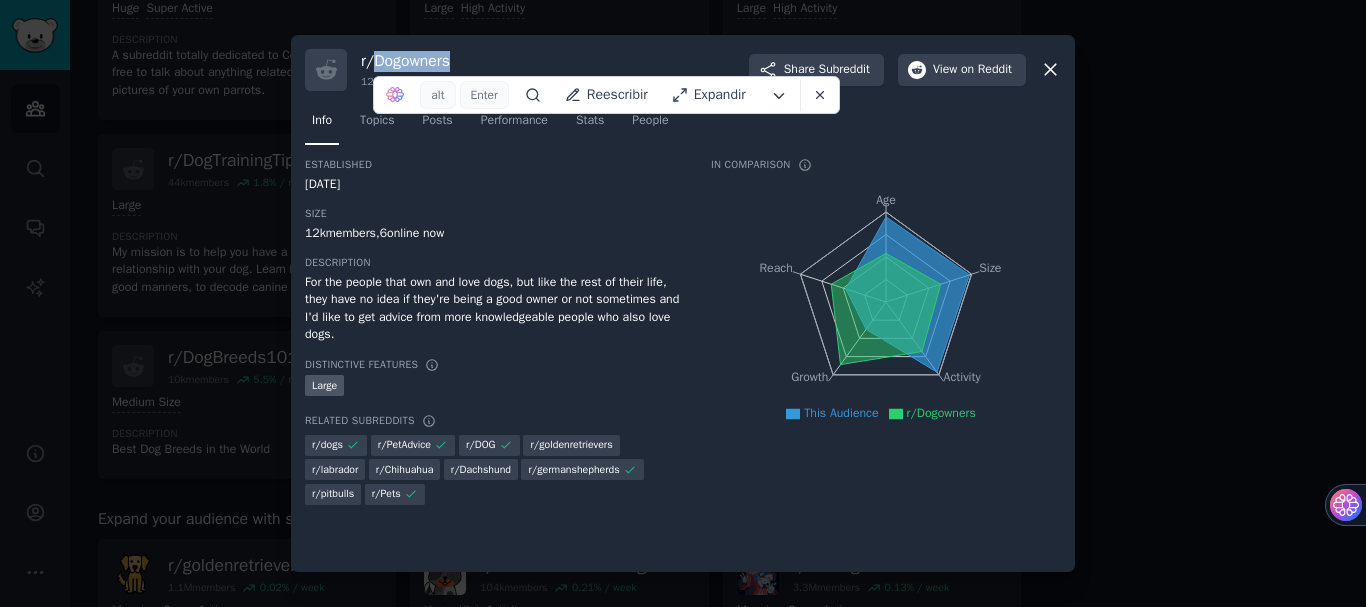 copy on "Dogowners" 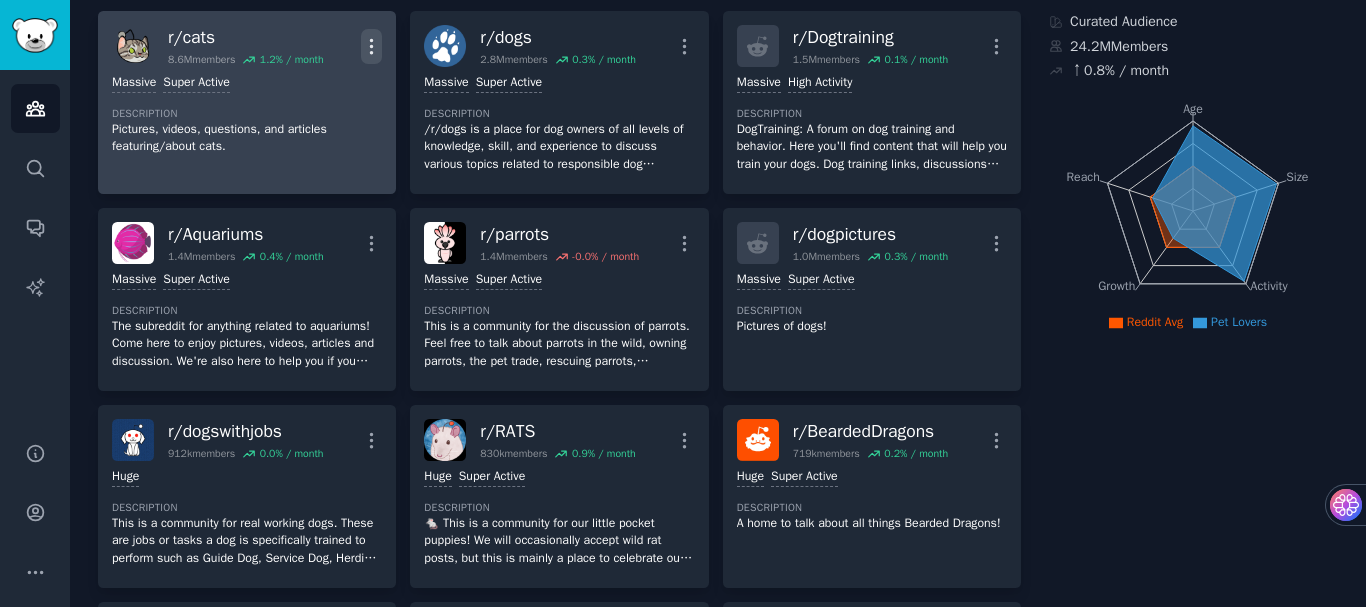scroll, scrollTop: 0, scrollLeft: 0, axis: both 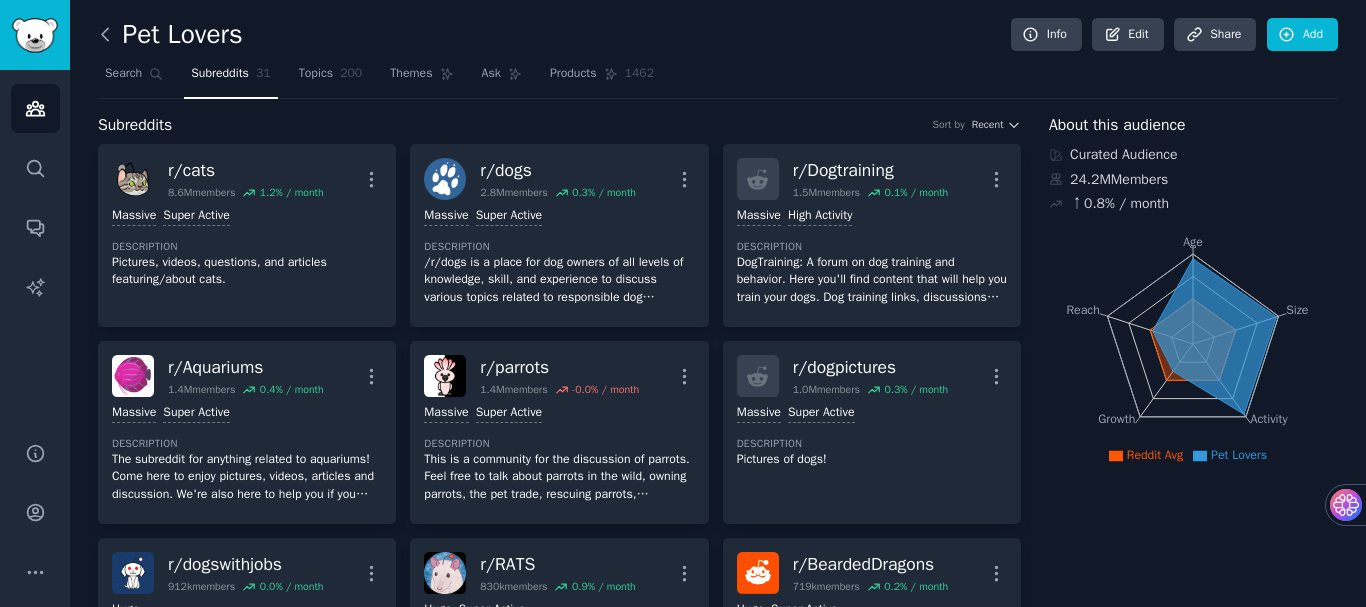 click 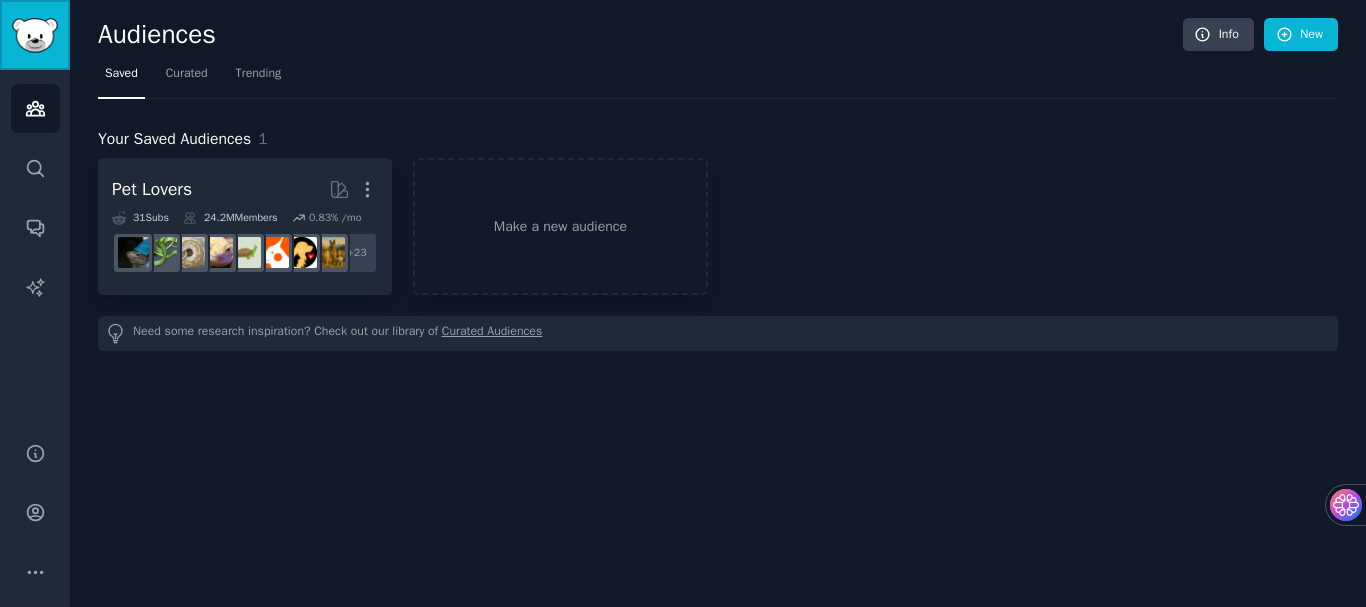 click at bounding box center [35, 35] 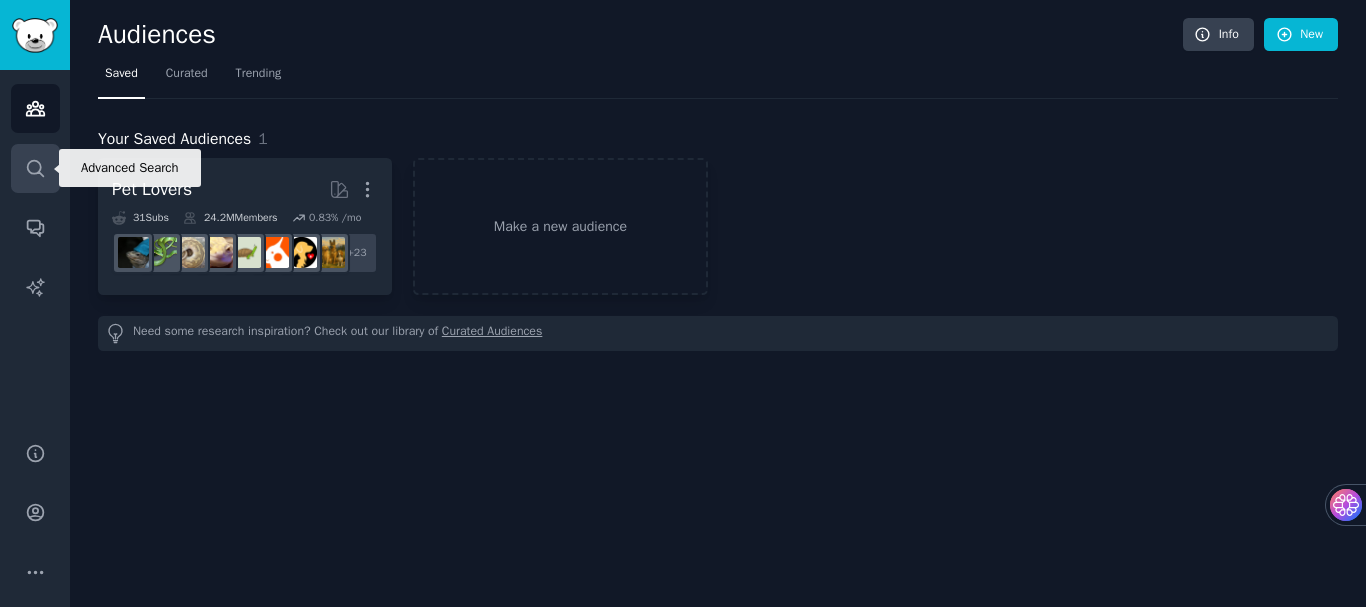 click on "Search" at bounding box center [35, 168] 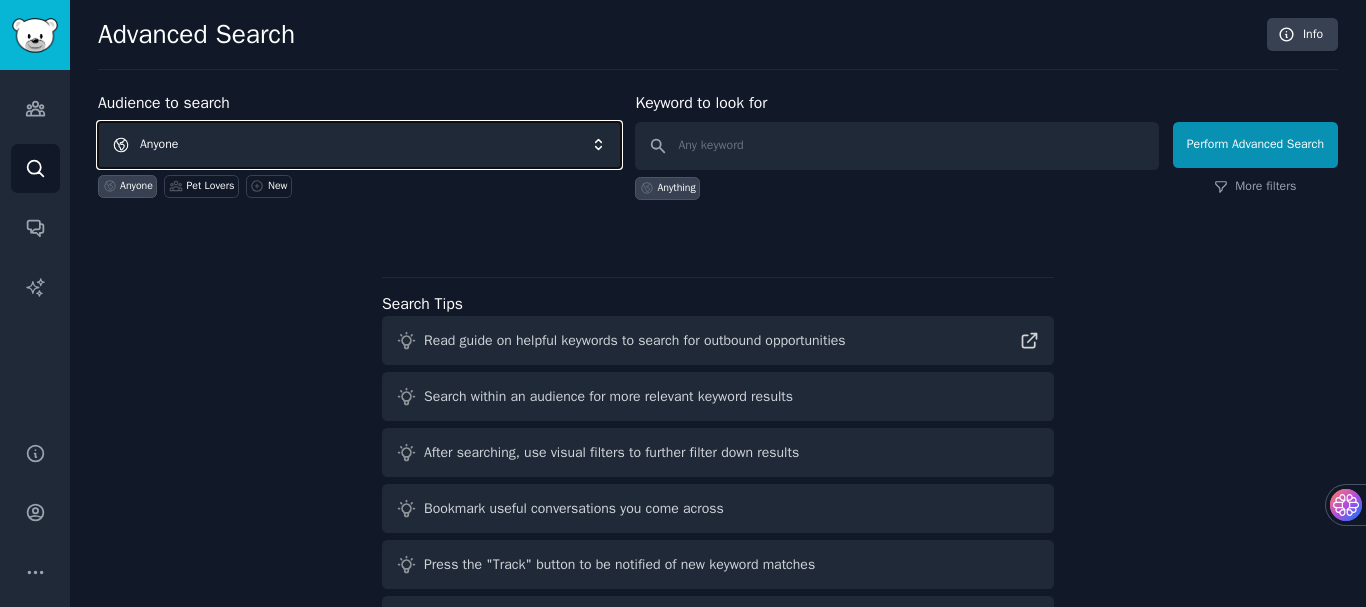 click on "Anyone" at bounding box center (359, 145) 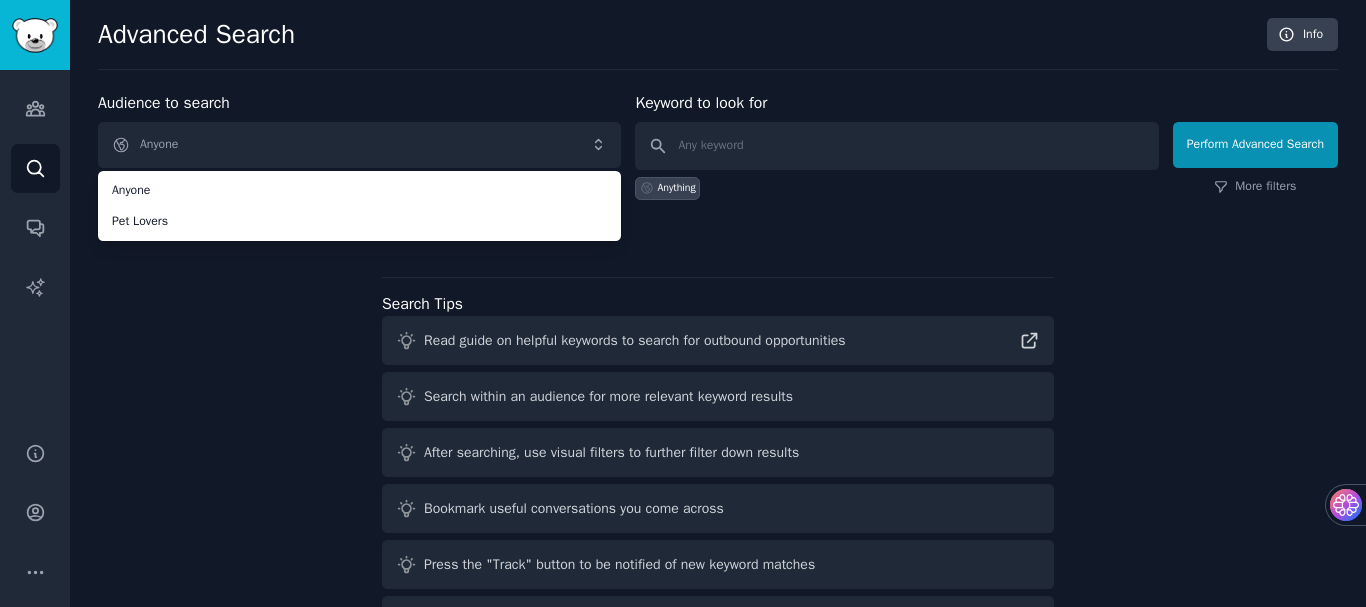 click on "Audience to search Anyone Anyone Pet Lovers Anyone Pet Lovers New Keyword to look for Anything   Perform Advanced Search More filters Search Tips Read guide on helpful keywords to search for outbound opportunities Search within an audience for more relevant keyword results After searching, use visual filters to further filter down results Bookmark useful conversations you come across Press the "Track" button to be notified of new keyword matches Use the patterns feature to summarize Reddit posts in bulk" at bounding box center [718, 372] 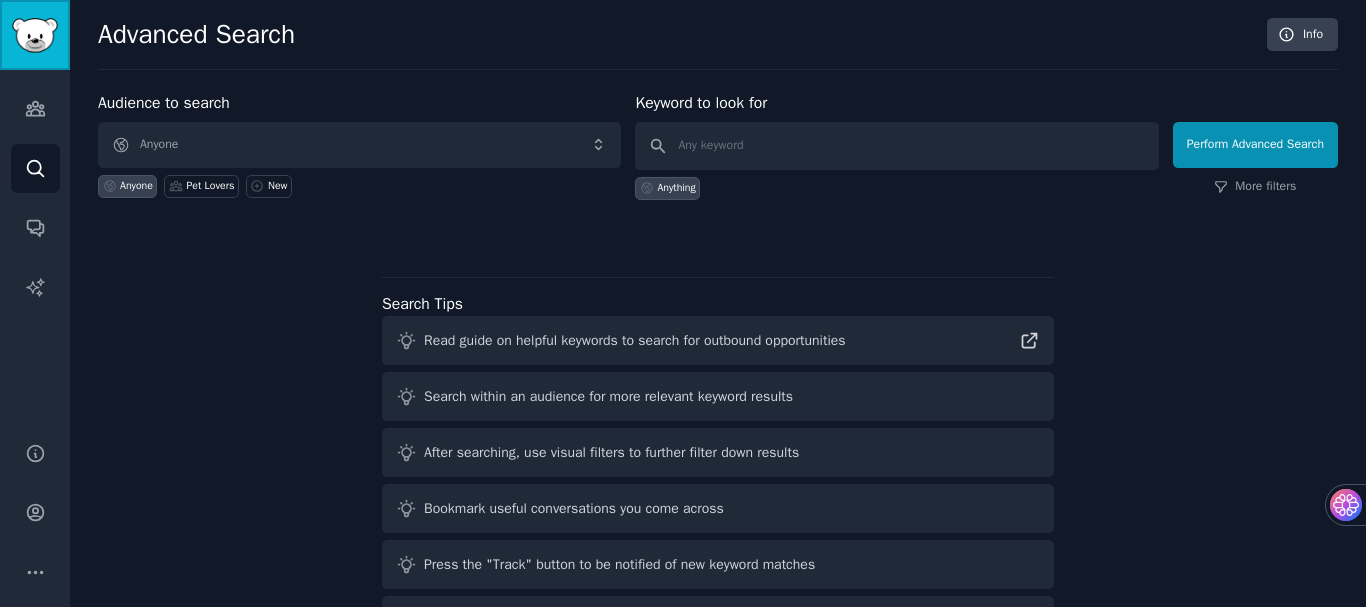 click at bounding box center (35, 35) 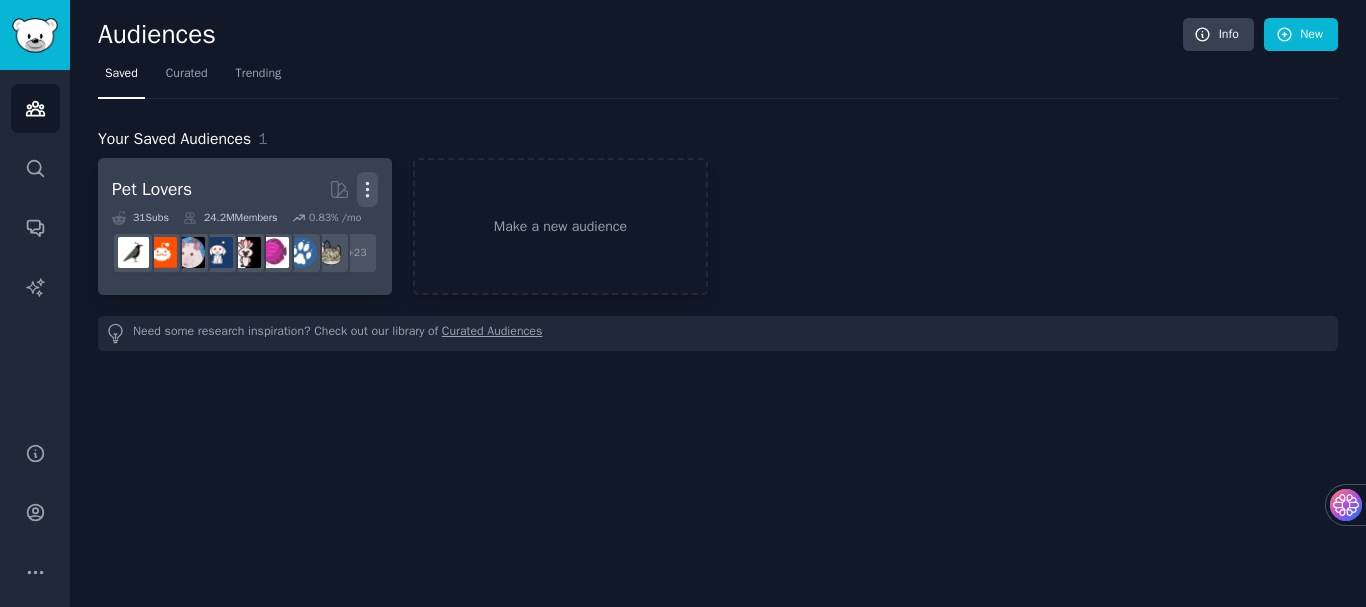click 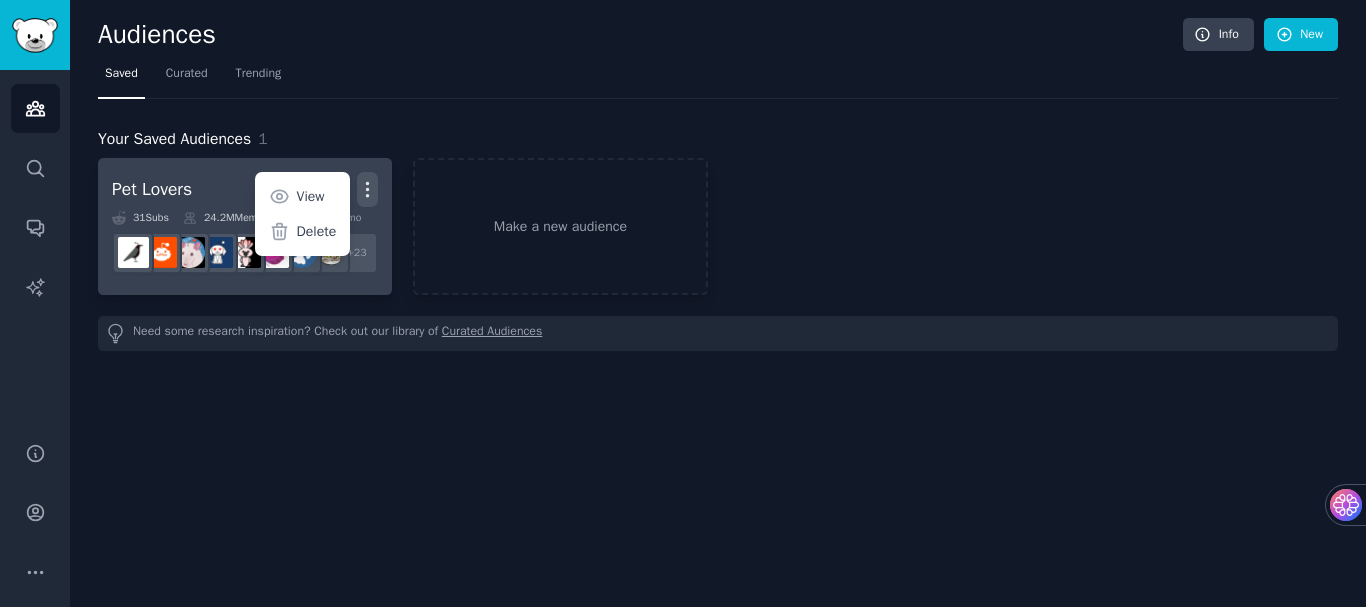 click 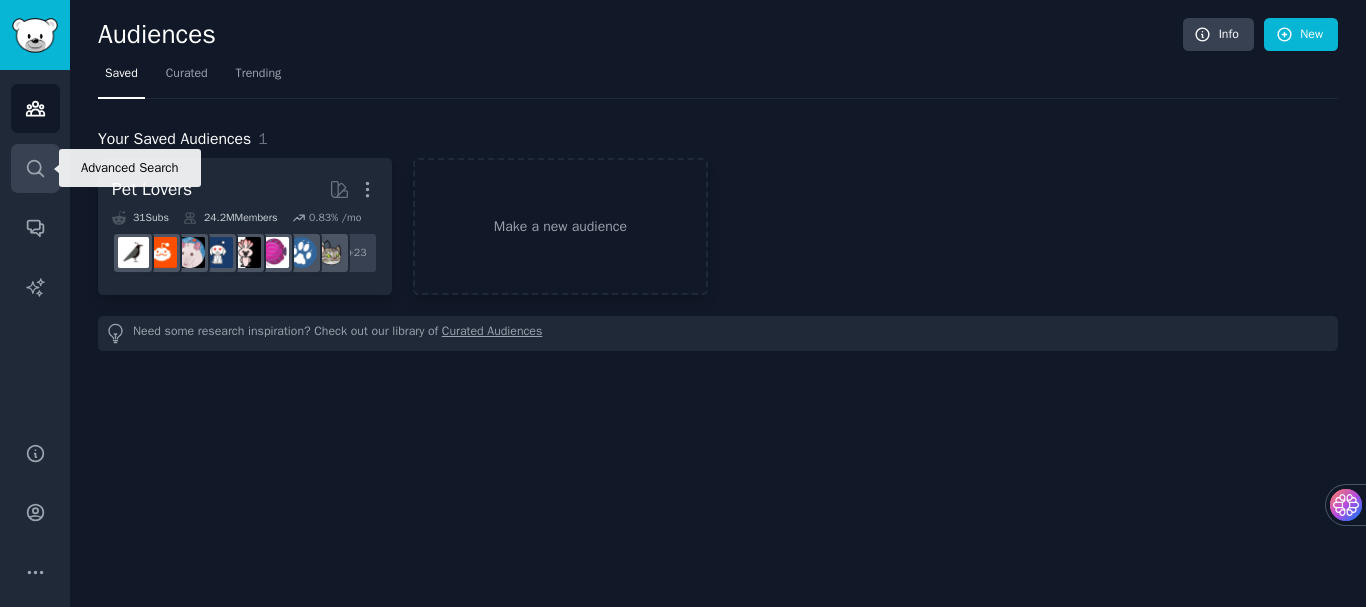 click 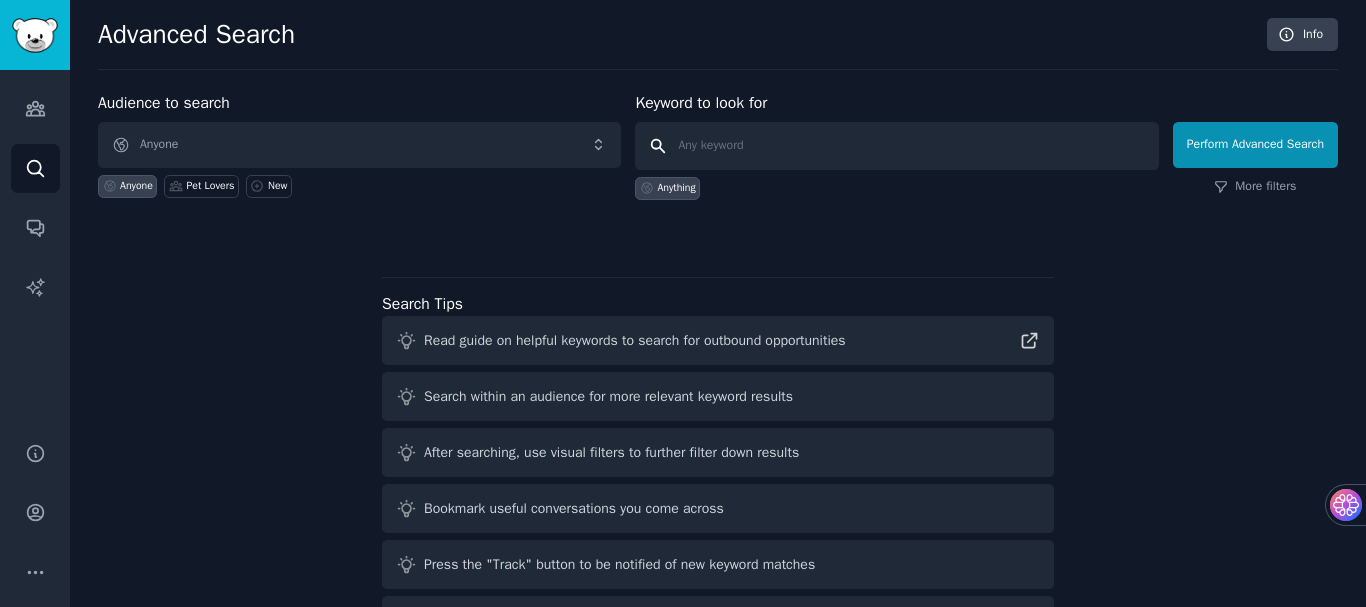 click at bounding box center (896, 146) 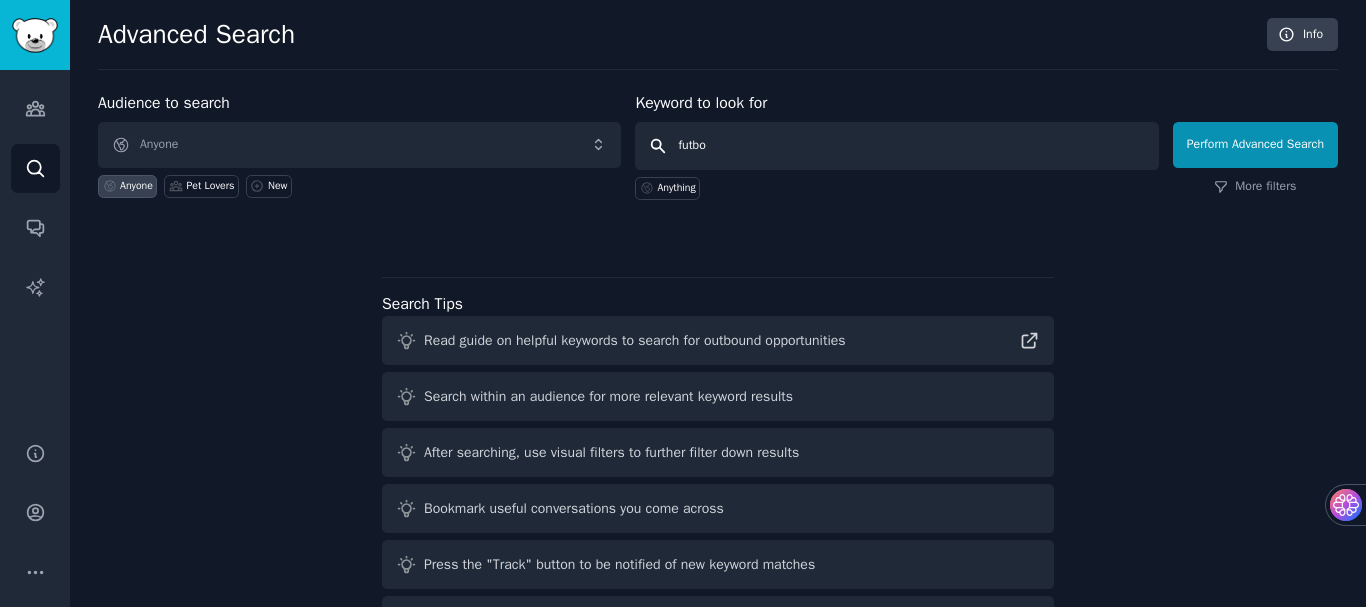 type on "futbol" 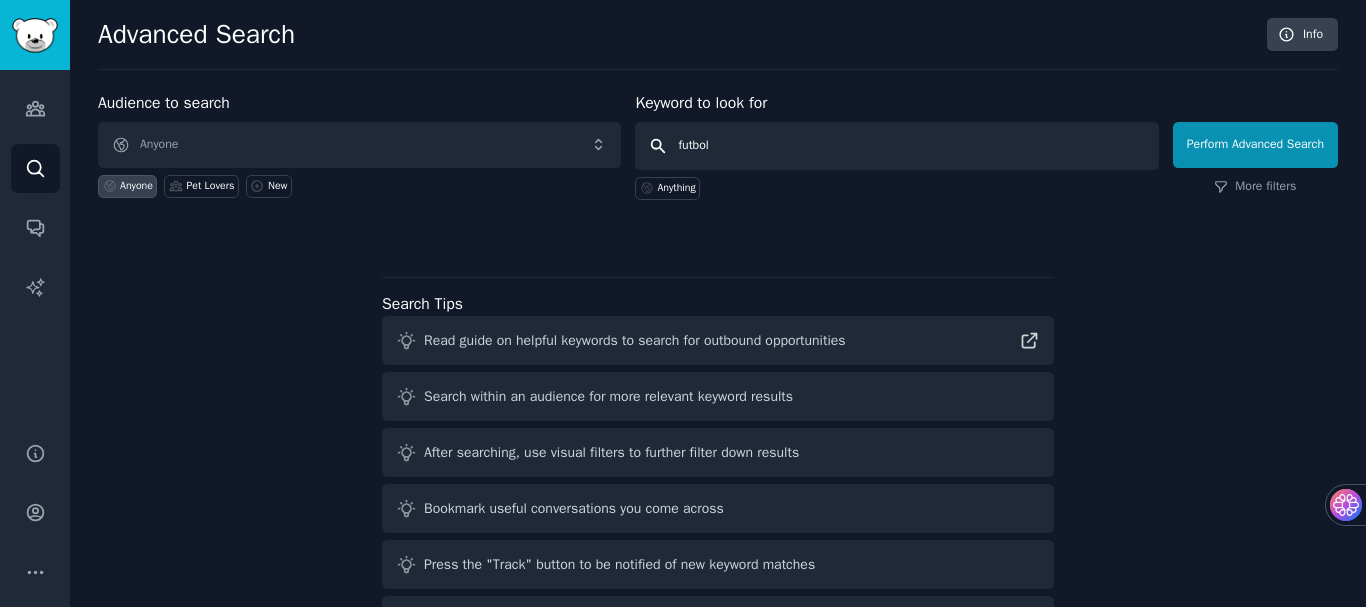 click on "Perform Advanced Search" at bounding box center [1255, 145] 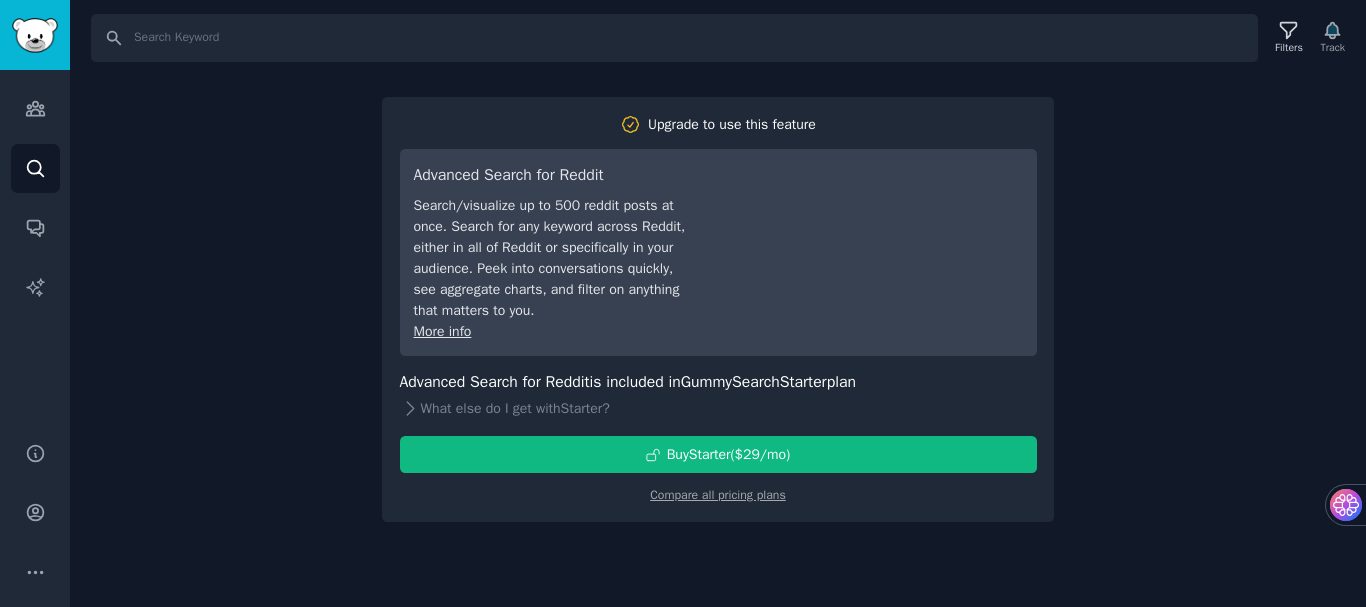 click on "Search Filters Track Upgrade to use this feature Advanced Search for Reddit Search/visualize up to 500 reddit posts at once. Search for any keyword across Reddit, either in all of Reddit or specifically in your audience. Peek into conversations quickly, see aggregate charts, and filter on anything that matters to you. More info Advanced Search for Reddit  is included in  GummySearch  Starter  plan What else do I get with  Starter ? Buy  Starter  ($ 29 /mo ) Compare all pricing plans" at bounding box center (718, 303) 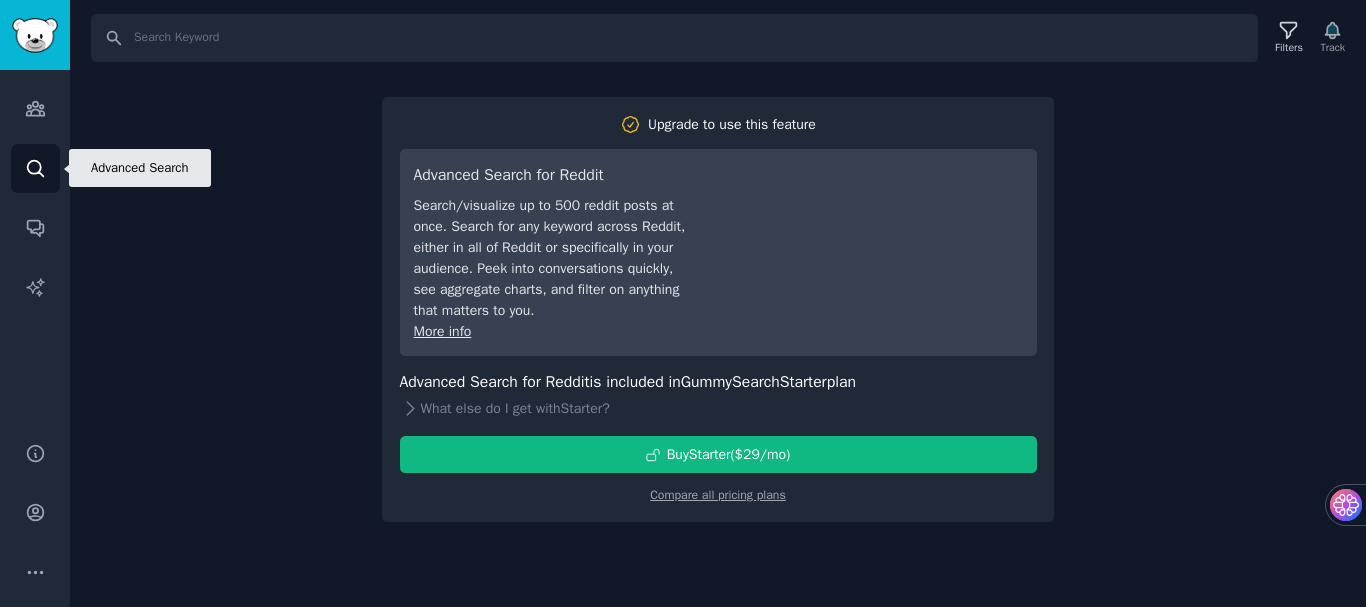 click 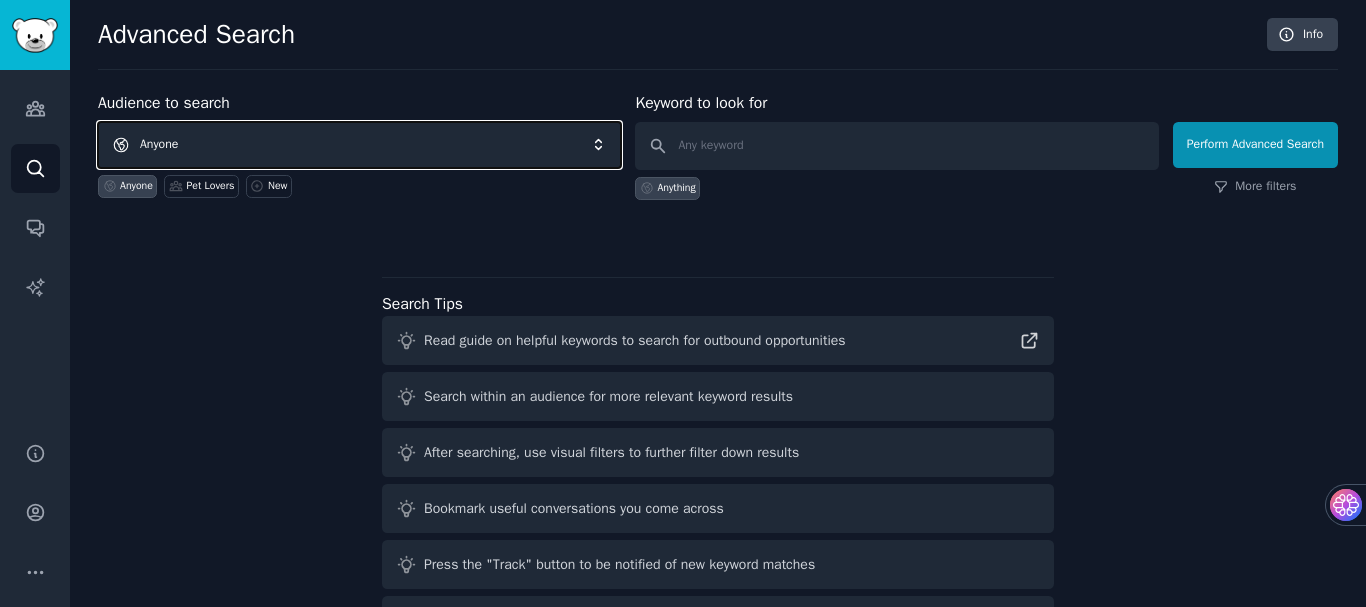 click on "Anyone" at bounding box center [359, 145] 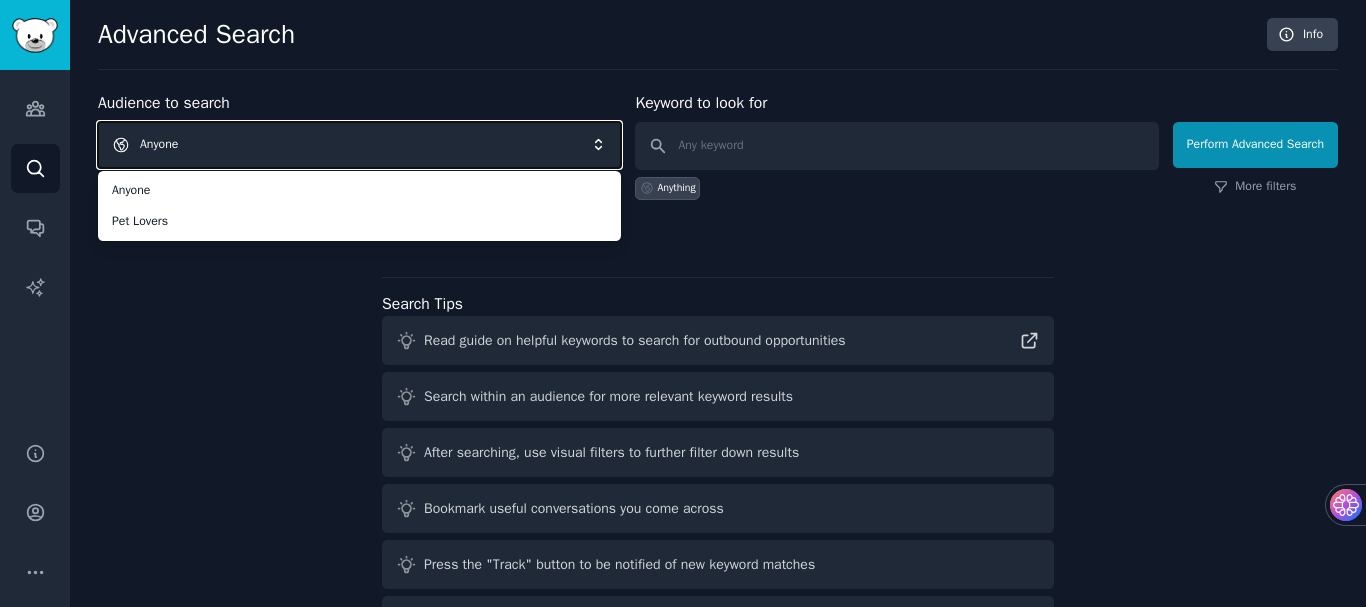 click on "Anyone" at bounding box center [359, 145] 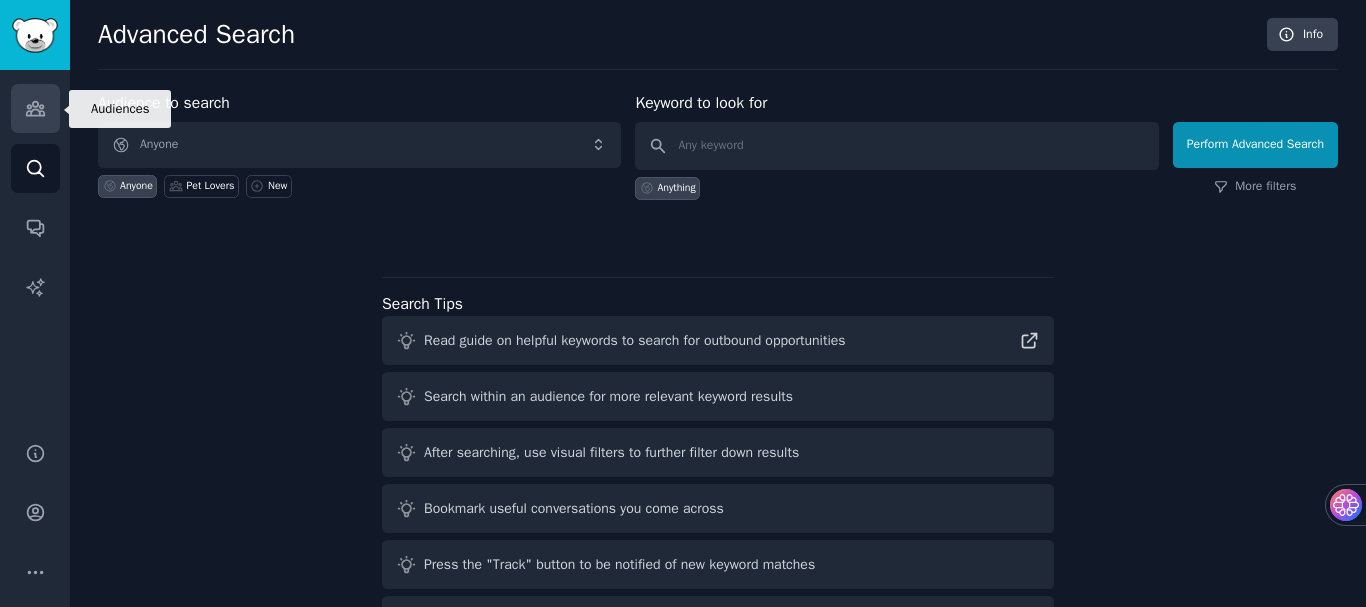 click 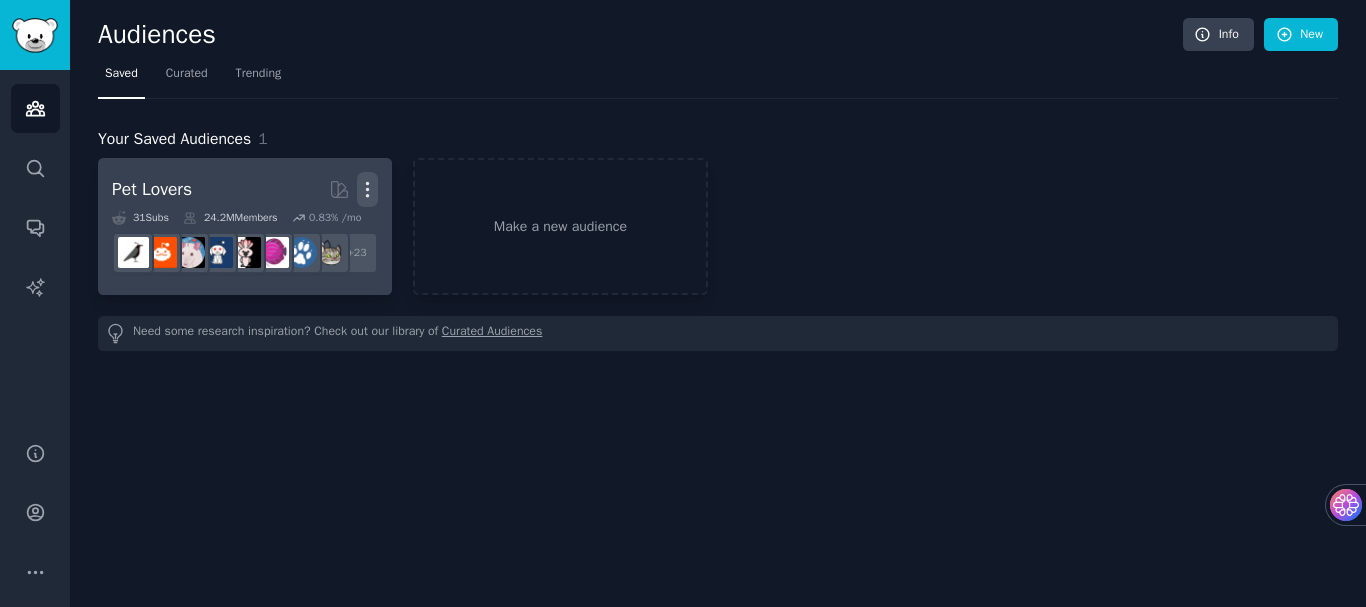 click 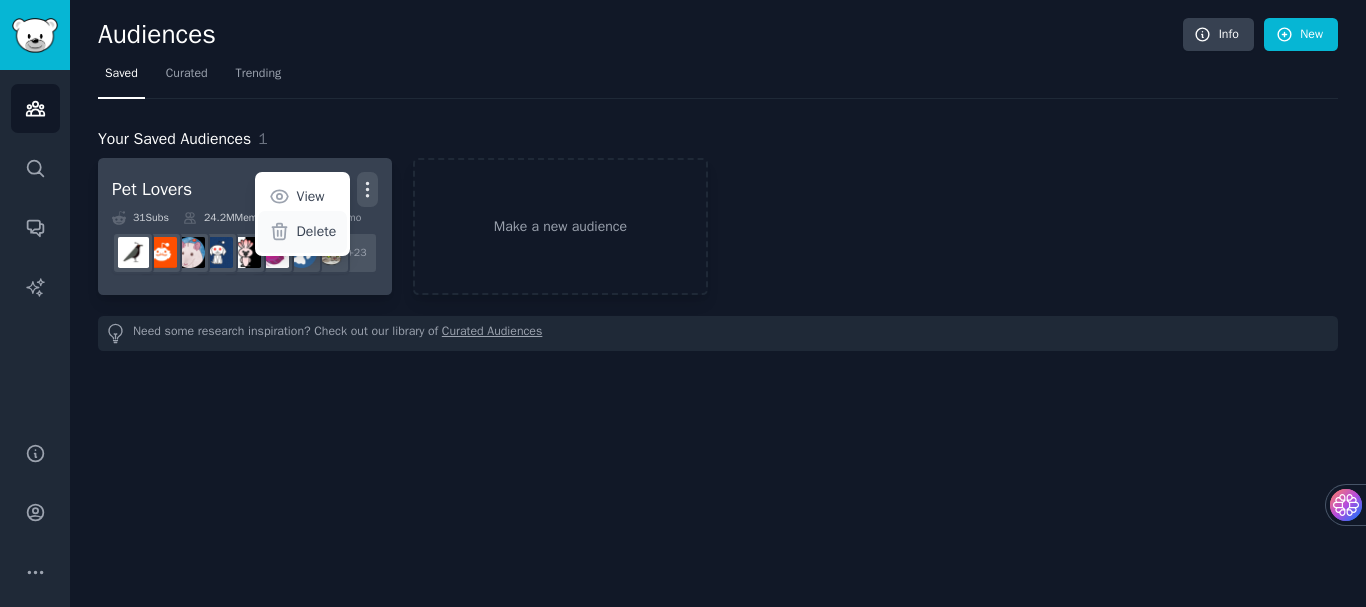 click on "Delete" at bounding box center (317, 231) 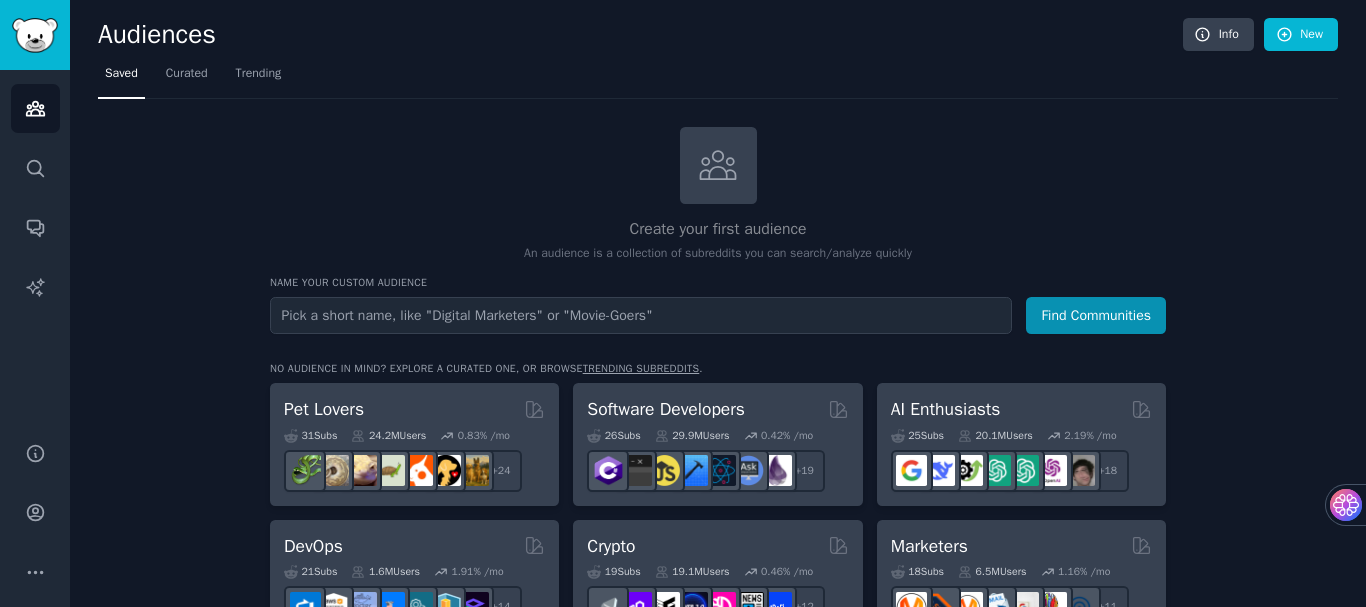 click at bounding box center (641, 315) 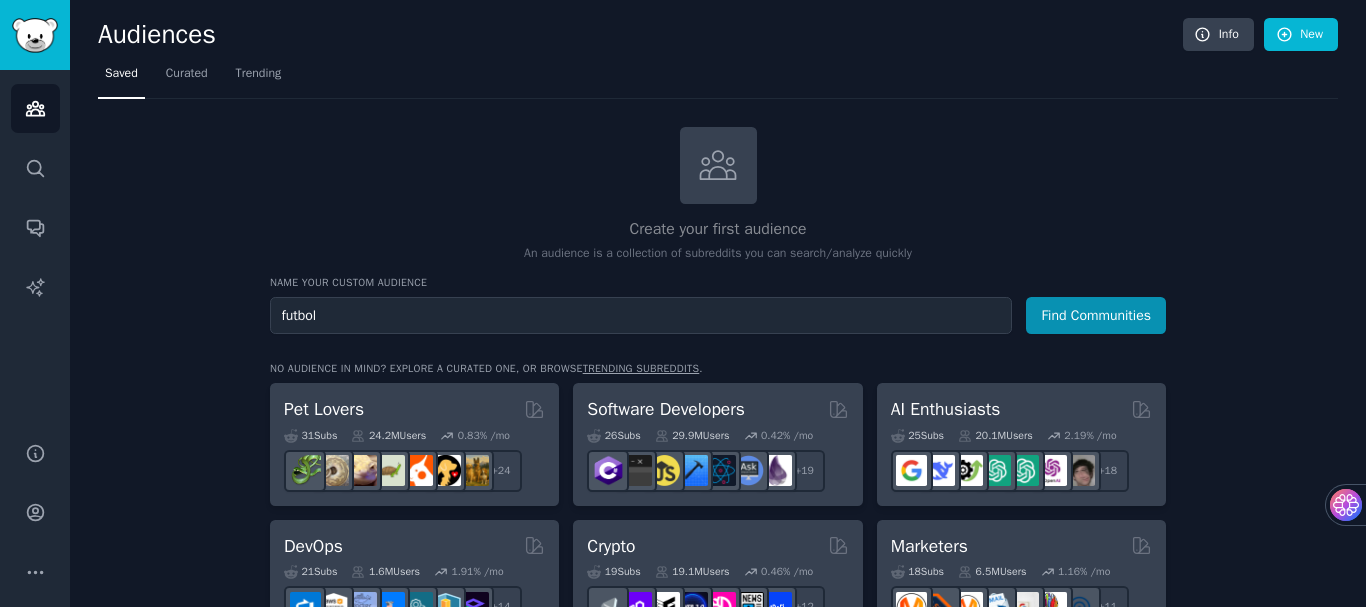 type on "futbol" 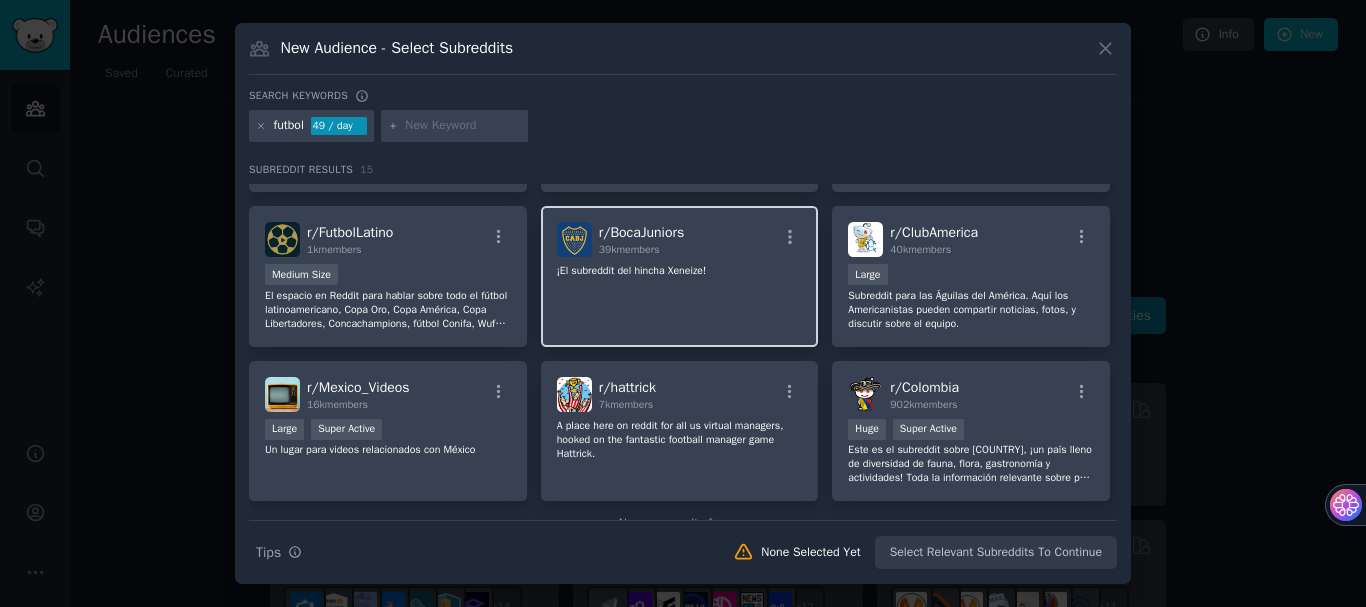 scroll, scrollTop: 364, scrollLeft: 0, axis: vertical 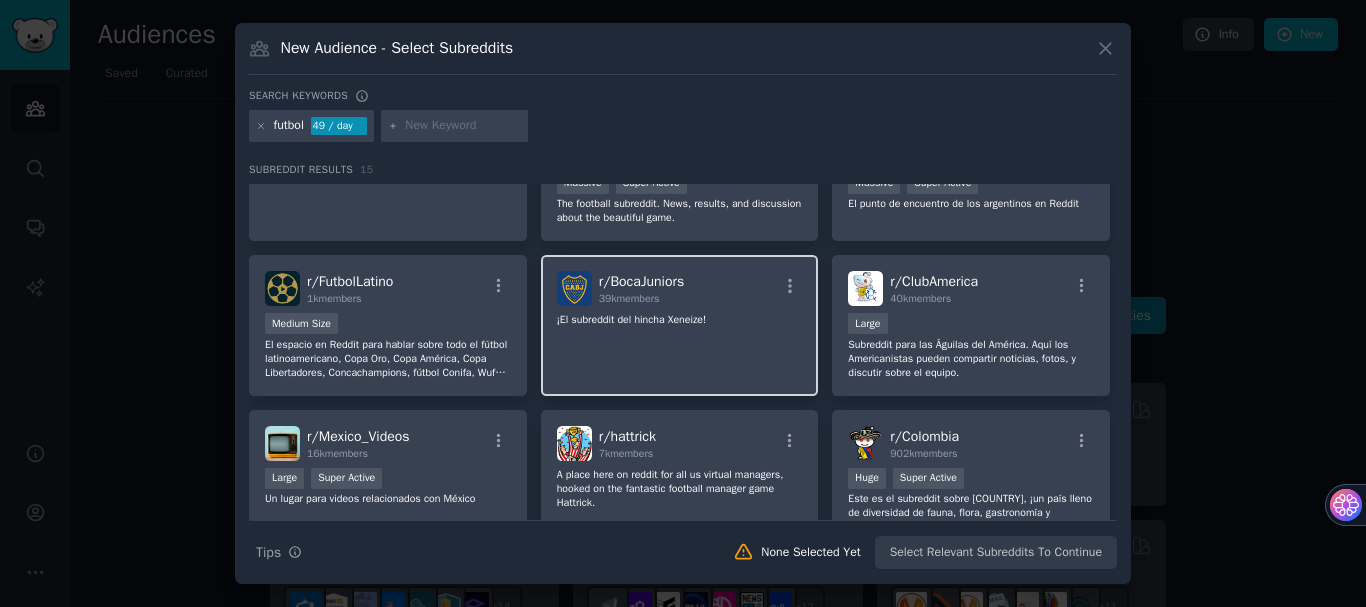 click on "r/ BocaJuniors 39k  members ­¡El subreddit del hincha Xeneize!" at bounding box center [680, 325] 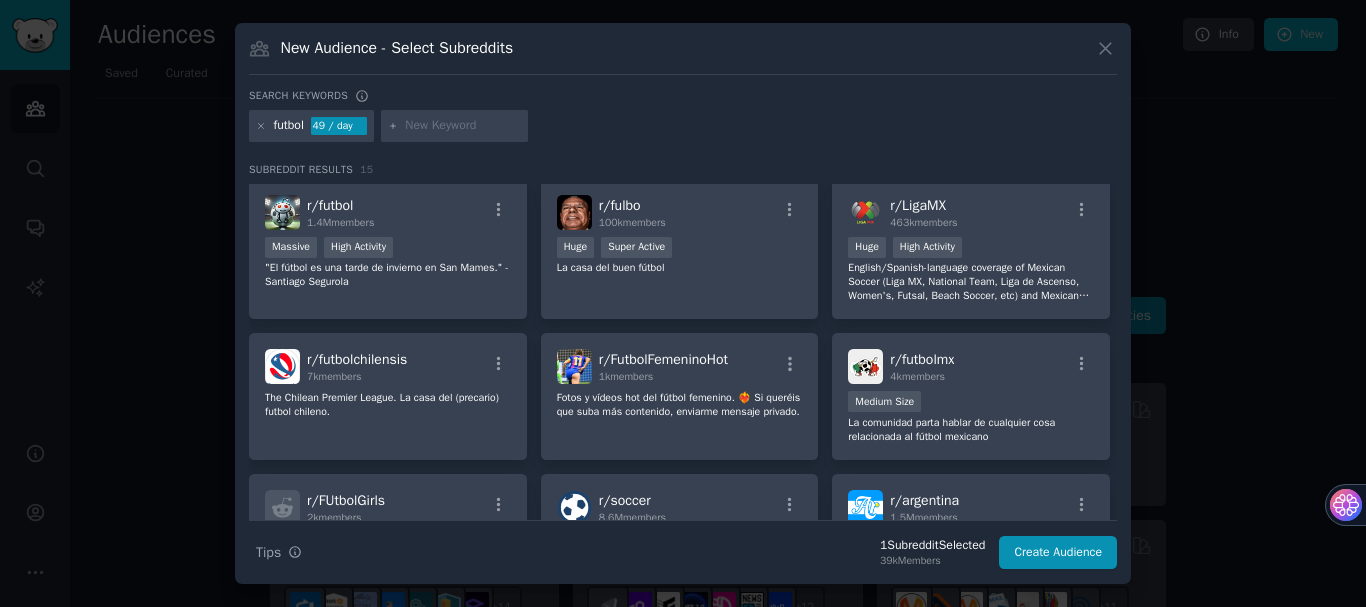 scroll, scrollTop: 0, scrollLeft: 0, axis: both 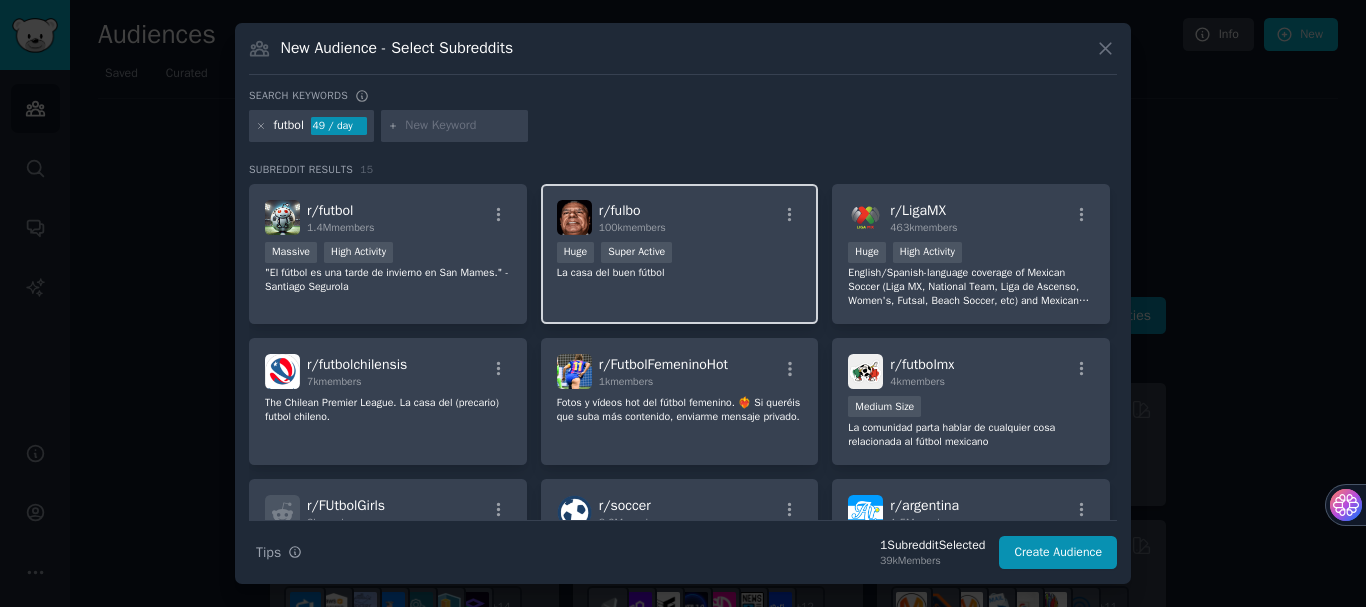 click on "La casa del buen fútbol" at bounding box center (680, 273) 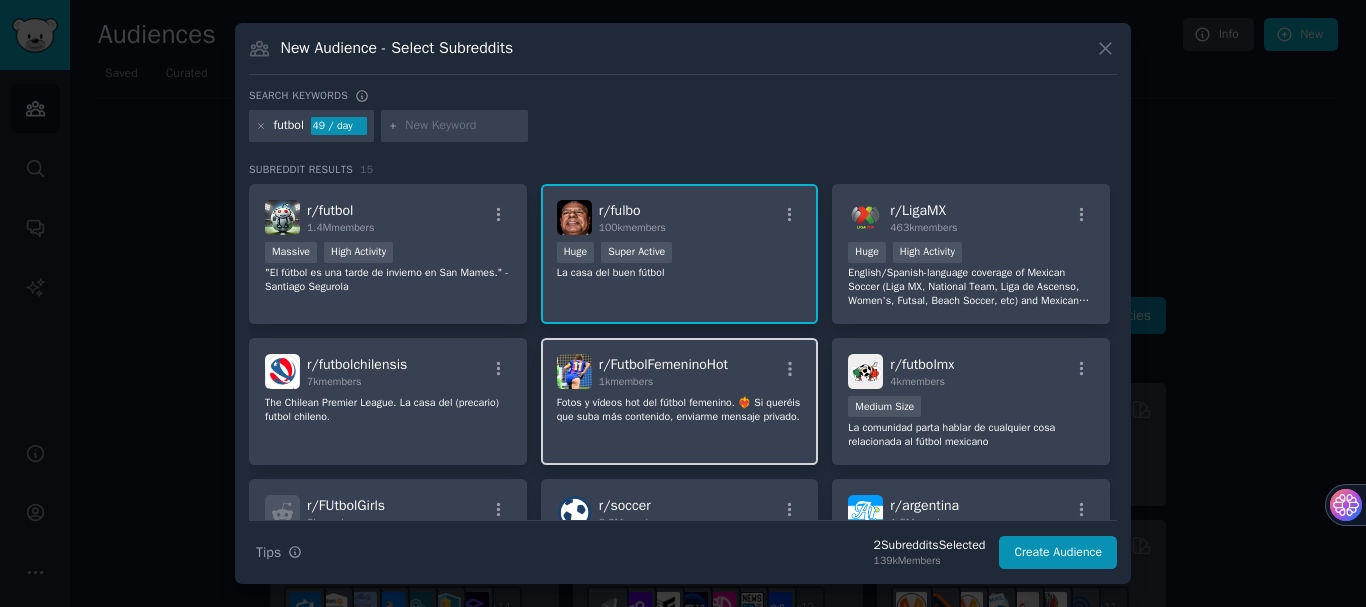 click on "r/ FutbolFemeninoHot" at bounding box center [663, 364] 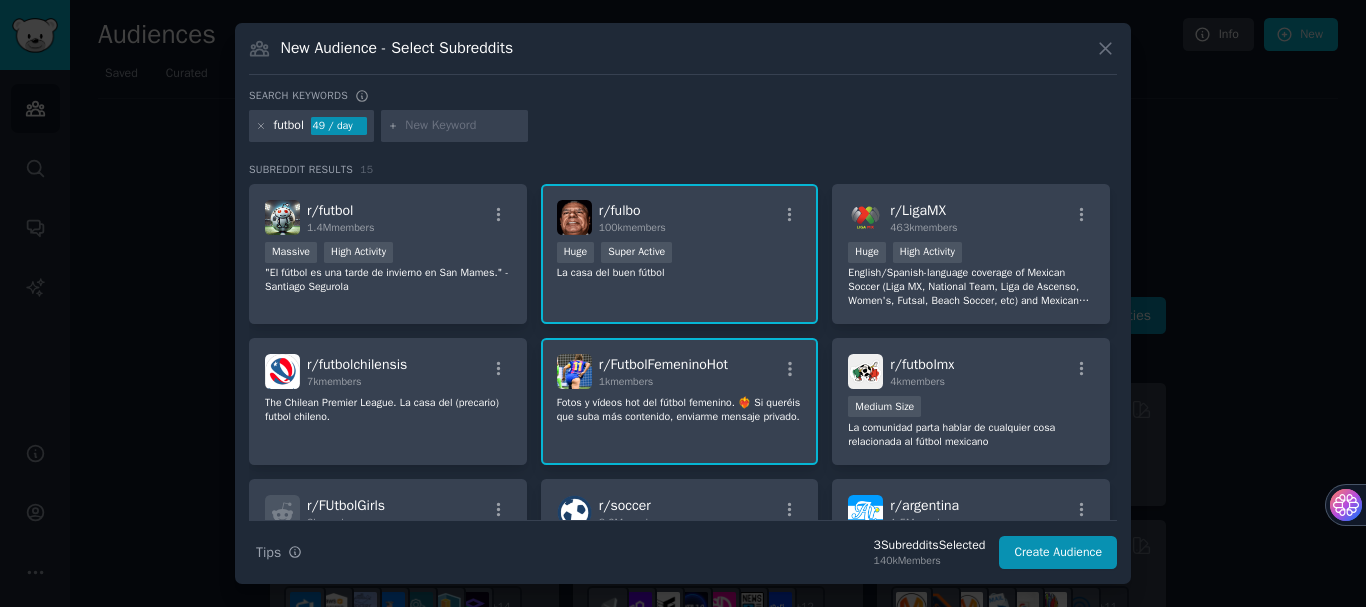 click on "r/ fulbo 100k  members Huge Super Active La casa del buen fútbol" at bounding box center (680, 254) 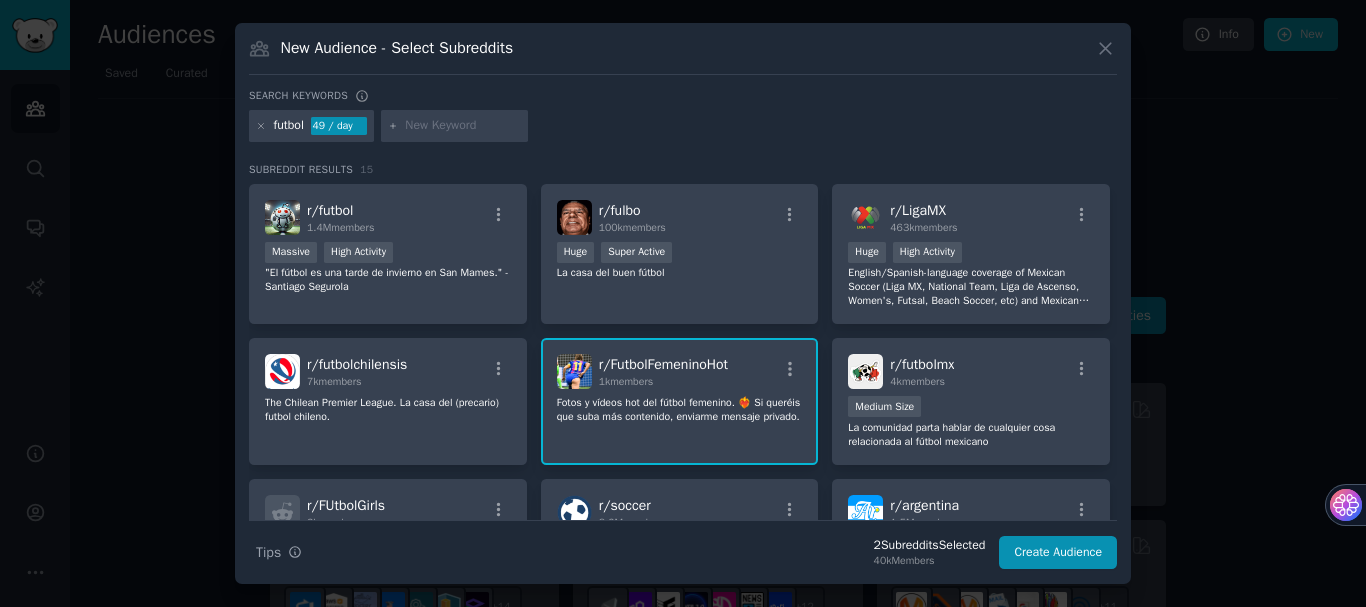 click on "r/ FutbolFemeninoHot 1k  members Fotos y vídeos hot del fútbol femenino. ❤️‍🔥
Si queréis que suba más contenido, enviarme mensaje privado." at bounding box center (680, 401) 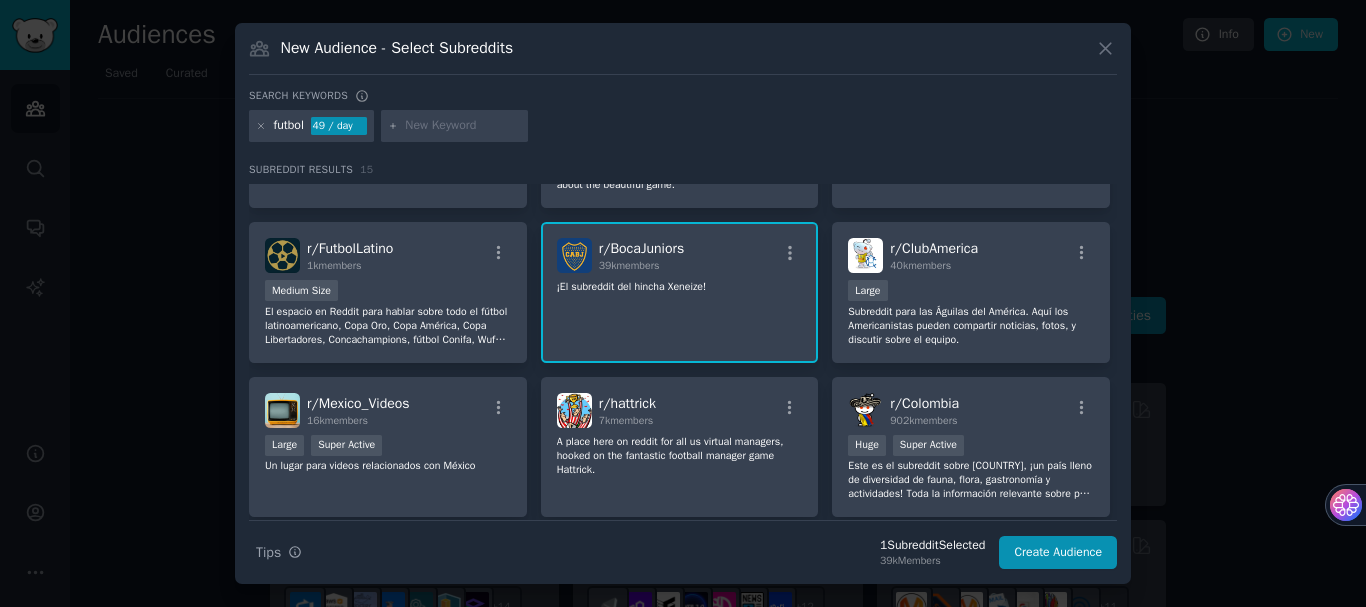 scroll, scrollTop: 364, scrollLeft: 0, axis: vertical 